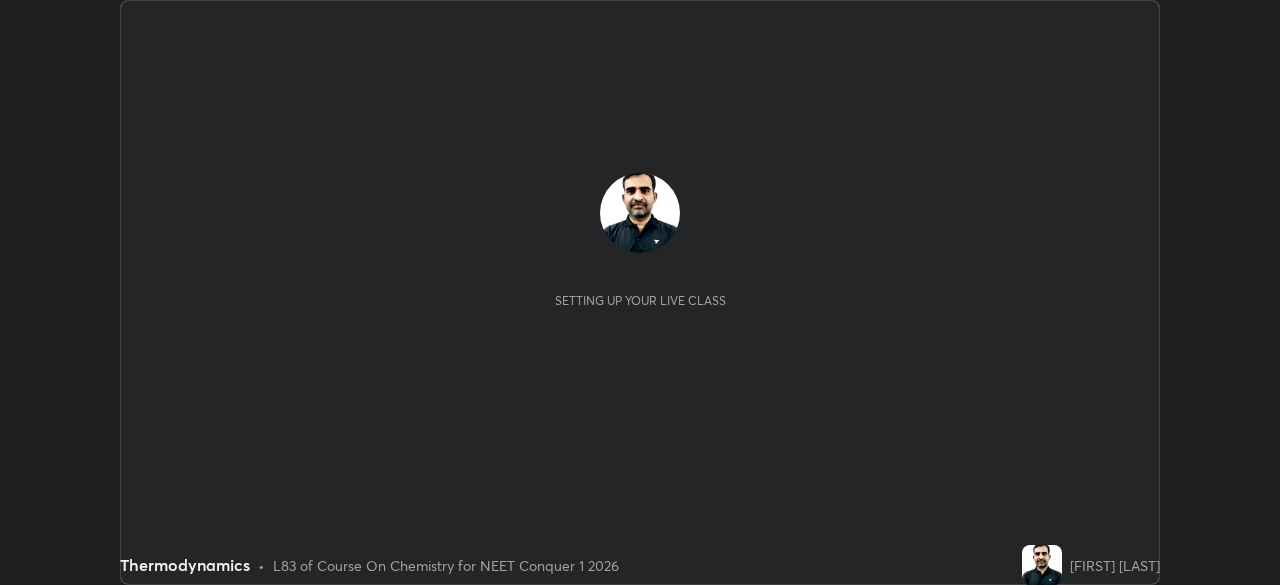 scroll, scrollTop: 0, scrollLeft: 0, axis: both 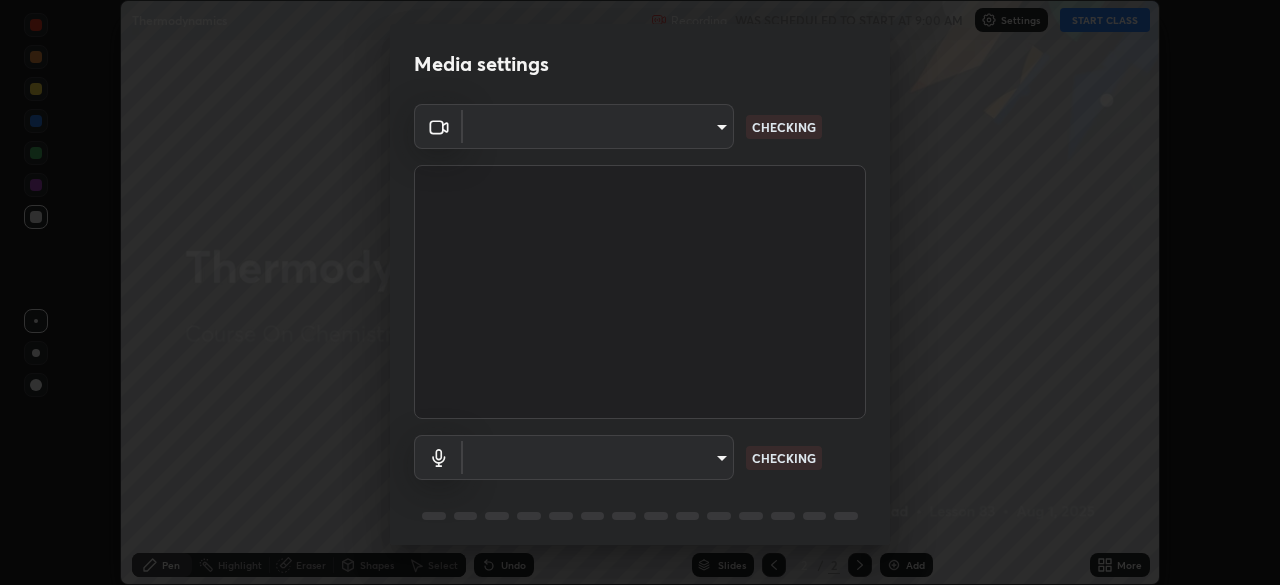 click on "Erase all Thermodynamics Recording WAS SCHEDULED TO START AT  9:00 AM Settings START CLASS Setting up your live class Thermodynamics • L83 of Course On Chemistry for NEET Conquer 1 2026 [FIRST] [LAST] Pen Highlight Eraser Shapes Select Undo Slides 2 / 2 Add More No doubts shared Encourage your learners to ask a doubt for better clarity Report an issue Reason for reporting Buffering Chat not working Audio - Video sync issue Educator video quality low ​ Attach an image Report Media settings ​ CHECKING ​ CHECKING 1 / 5 Next" at bounding box center (640, 292) 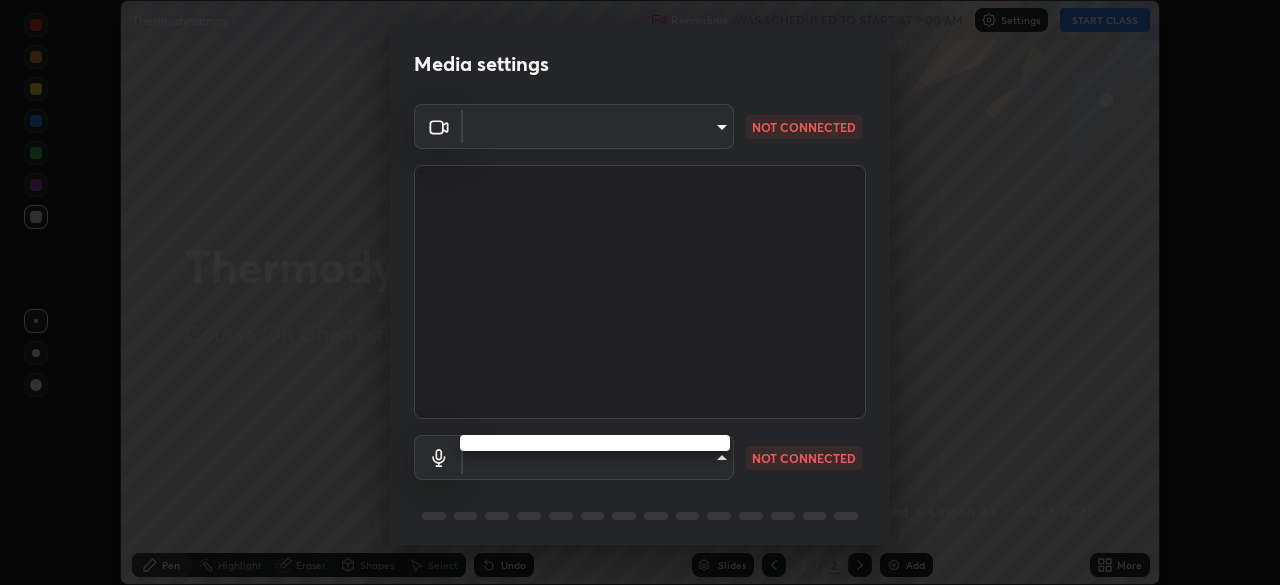 type on "94041621d18cc9dd34390ff77fa3d0b0b860356df96153333a0061212b2b3e48" 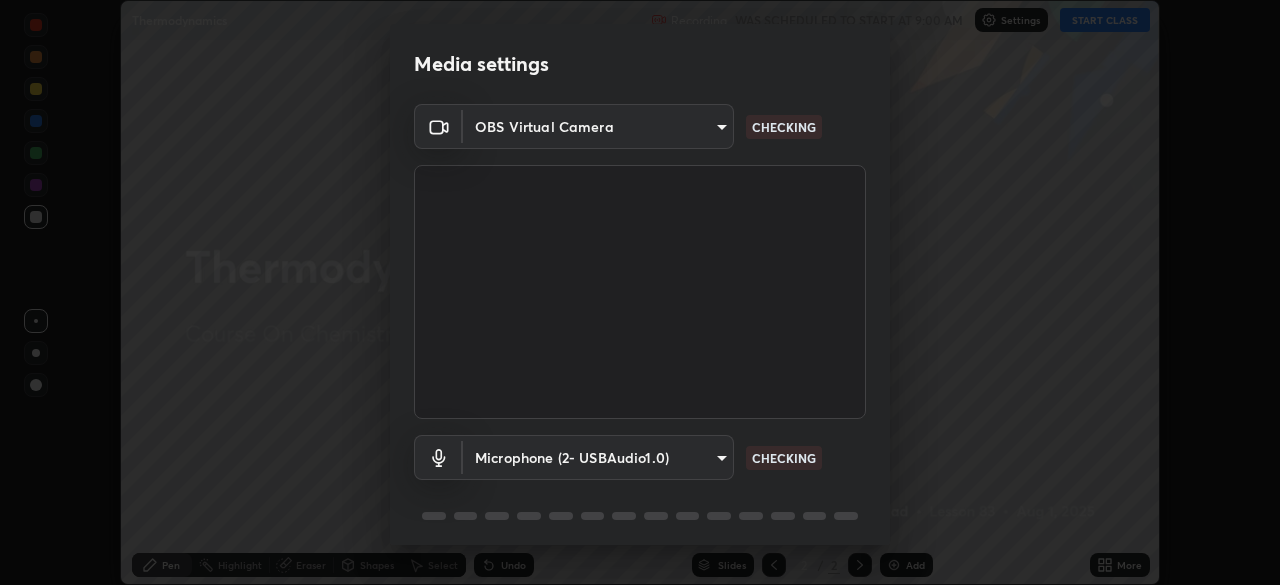 click on "Erase all Thermodynamics Recording WAS SCHEDULED TO START AT  9:00 AM Settings START CLASS Setting up your live class Thermodynamics • L83 of Course On Chemistry for NEET Conquer 1 2026 [FIRST] [LAST] Pen Highlight Eraser Shapes Select Undo Slides 2 / 2 Add More No doubts shared Encourage your learners to ask a doubt for better clarity Report an issue Reason for reporting Buffering Chat not working Audio - Video sync issue Educator video quality low ​ Attach an image Report Media settings OBS Virtual Camera [HASH] CHECKING Microphone (2- USBAudio1.0) [HASH] CHECKING 1 / 5 Next" at bounding box center [640, 292] 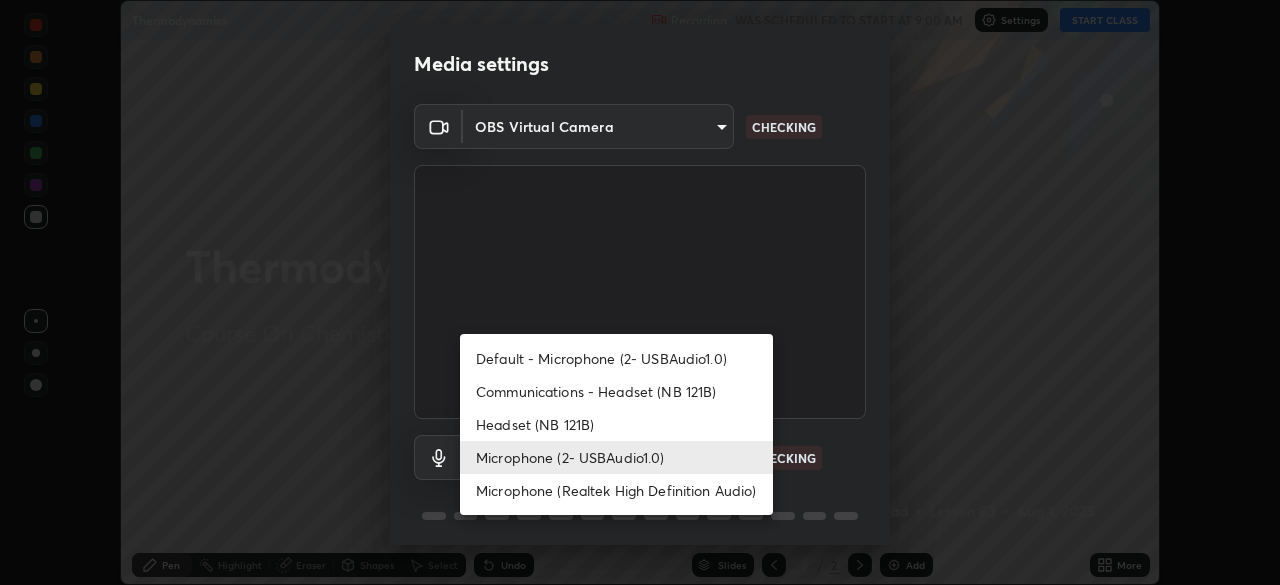 click on "Microphone (2- USBAudio1.0)" at bounding box center (616, 457) 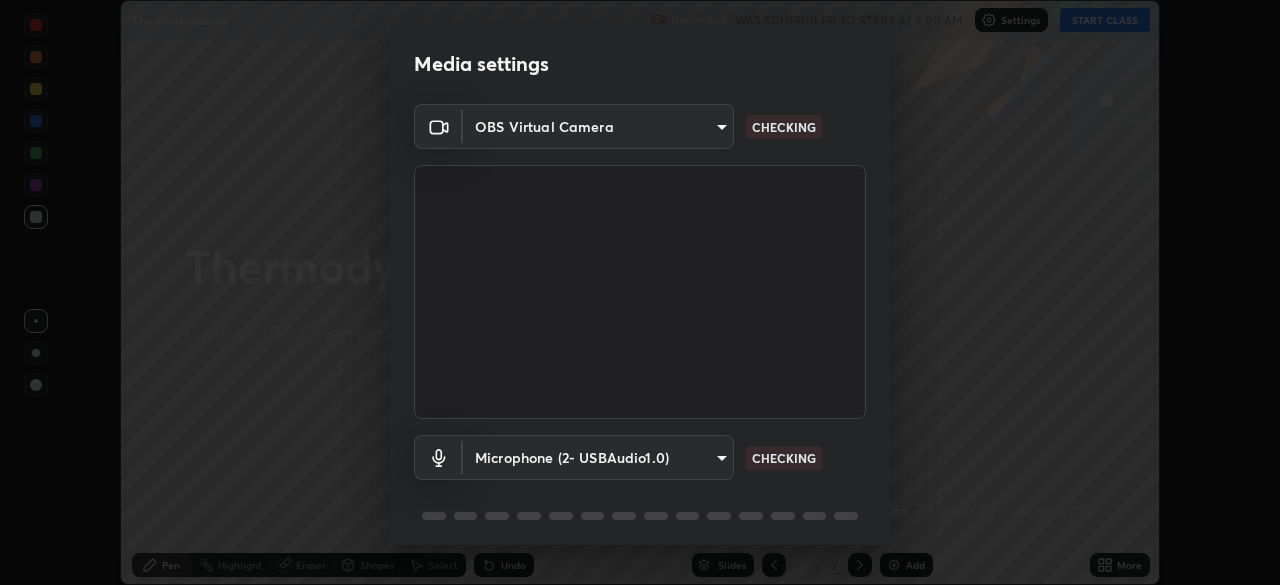 click on "Erase all Thermodynamics Recording WAS SCHEDULED TO START AT  9:00 AM Settings START CLASS Setting up your live class Thermodynamics • L83 of Course On Chemistry for NEET Conquer 1 2026 [FIRST] [LAST] Pen Highlight Eraser Shapes Select Undo Slides 2 / 2 Add More No doubts shared Encourage your learners to ask a doubt for better clarity Report an issue Reason for reporting Buffering Chat not working Audio - Video sync issue Educator video quality low ​ Attach an image Report Media settings OBS Virtual Camera [HASH] CHECKING Microphone (2- USBAudio1.0) [HASH] CHECKING 1 / 5 Next" at bounding box center (640, 292) 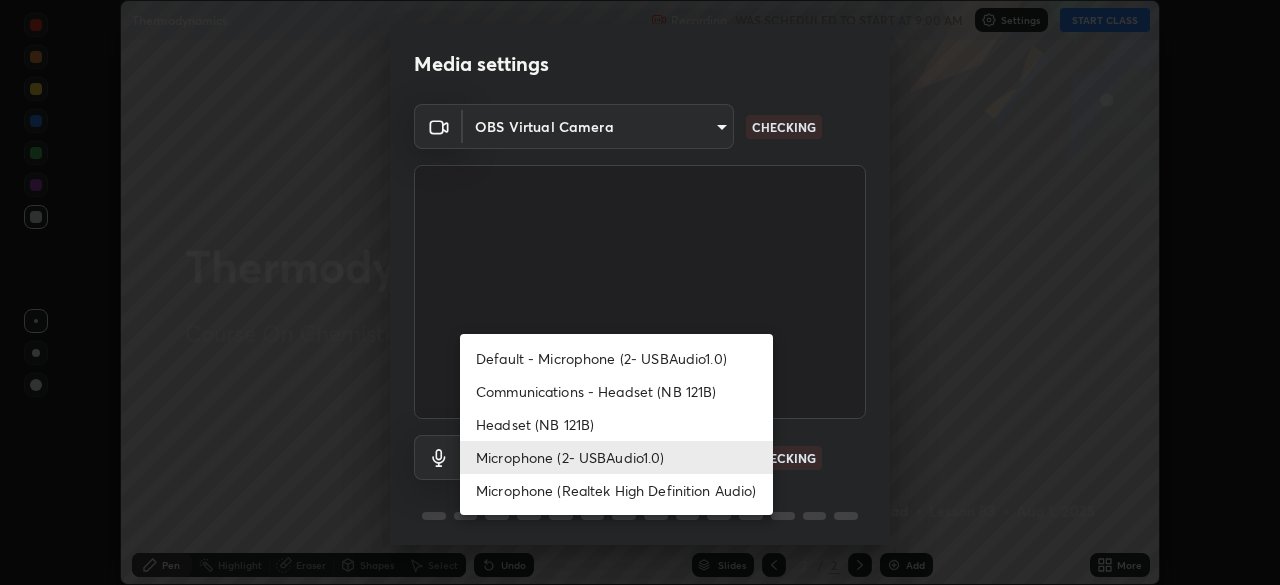 click on "Headset (NB 121B)" at bounding box center [616, 424] 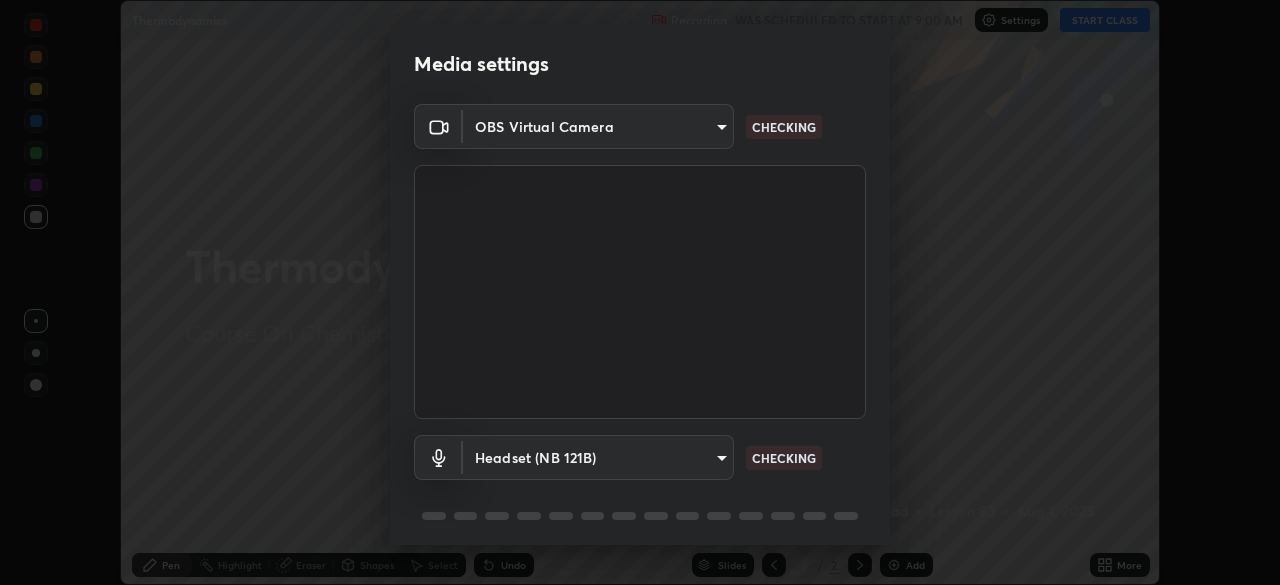 type on "f9855b2cc92e74a1c5190288bcd7c7e282cc4d46999c8e175e751a87c7f0402f" 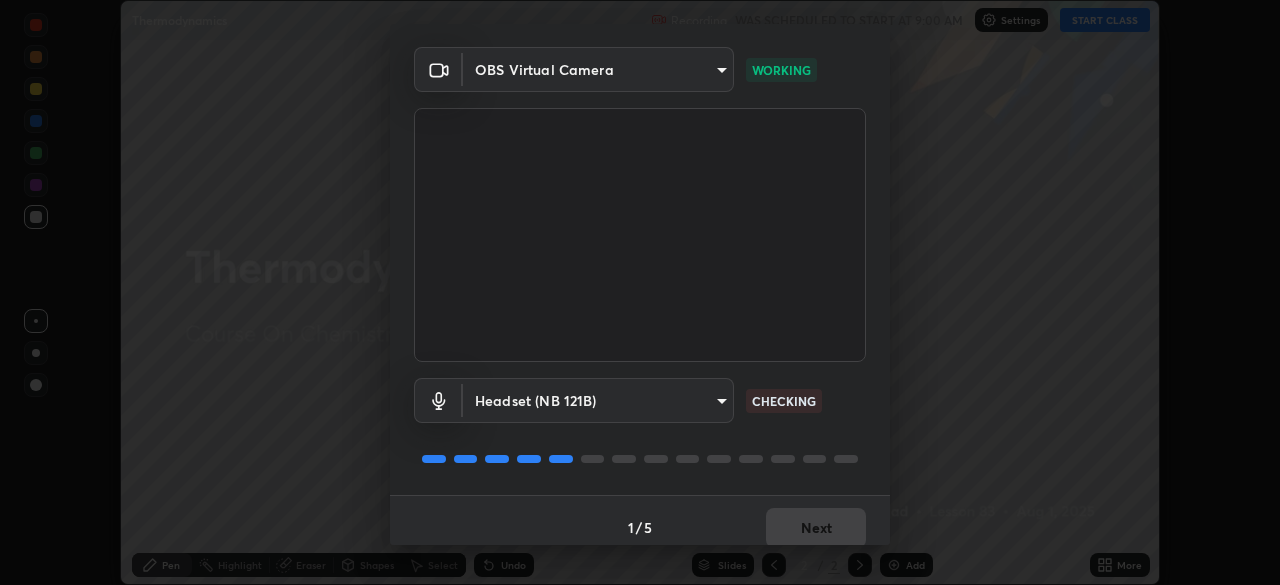 scroll, scrollTop: 71, scrollLeft: 0, axis: vertical 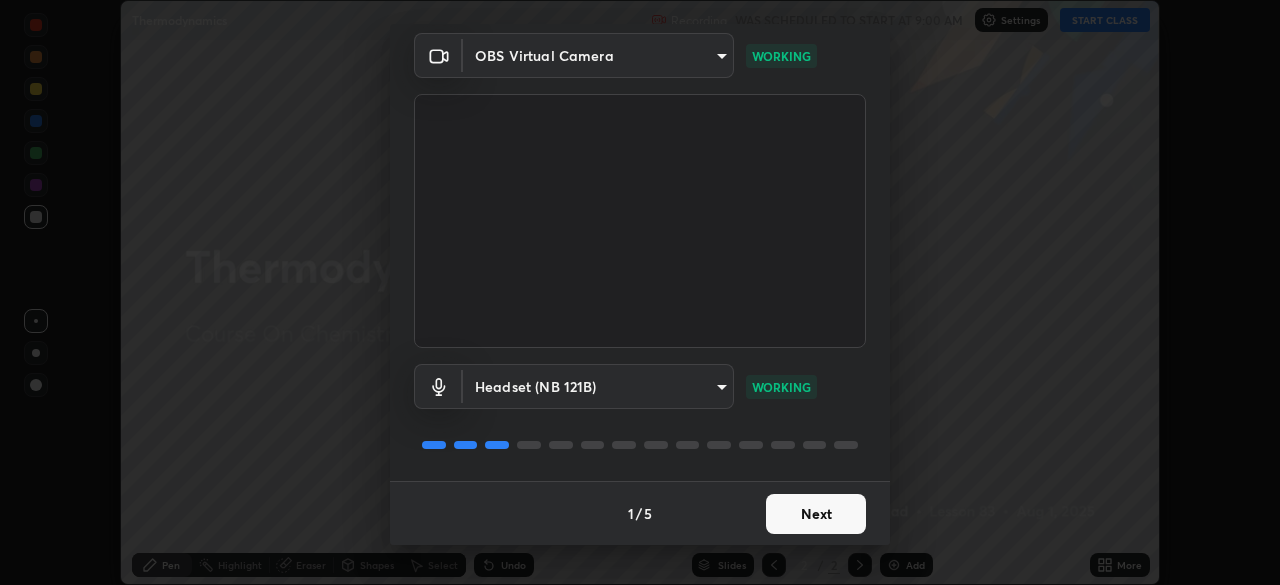 click on "Next" at bounding box center (816, 514) 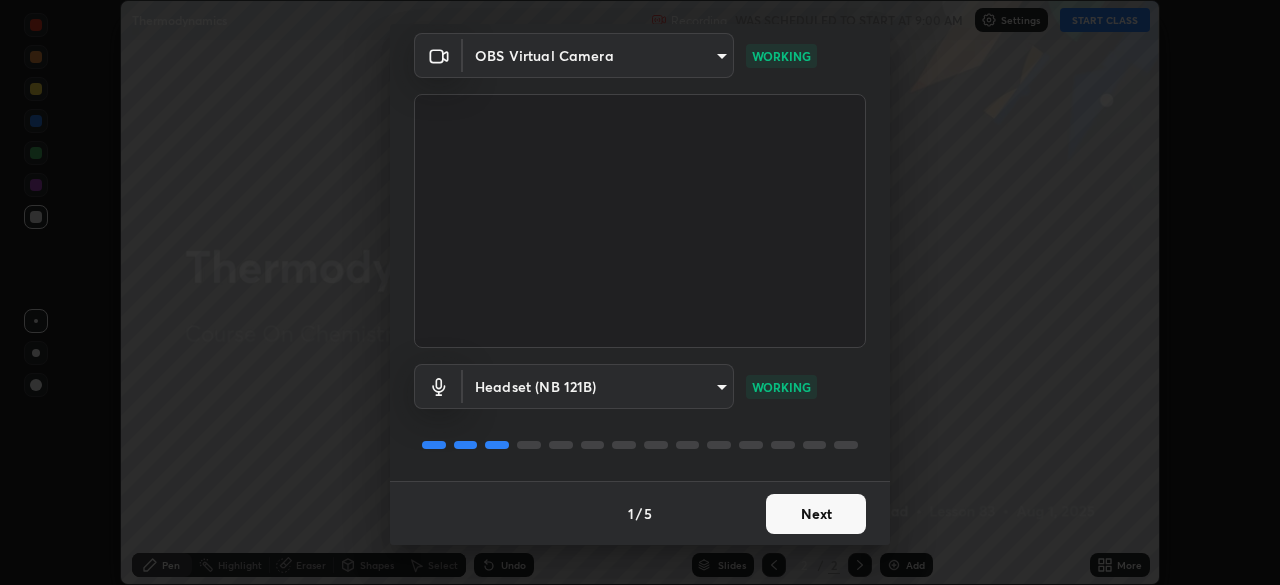 scroll, scrollTop: 0, scrollLeft: 0, axis: both 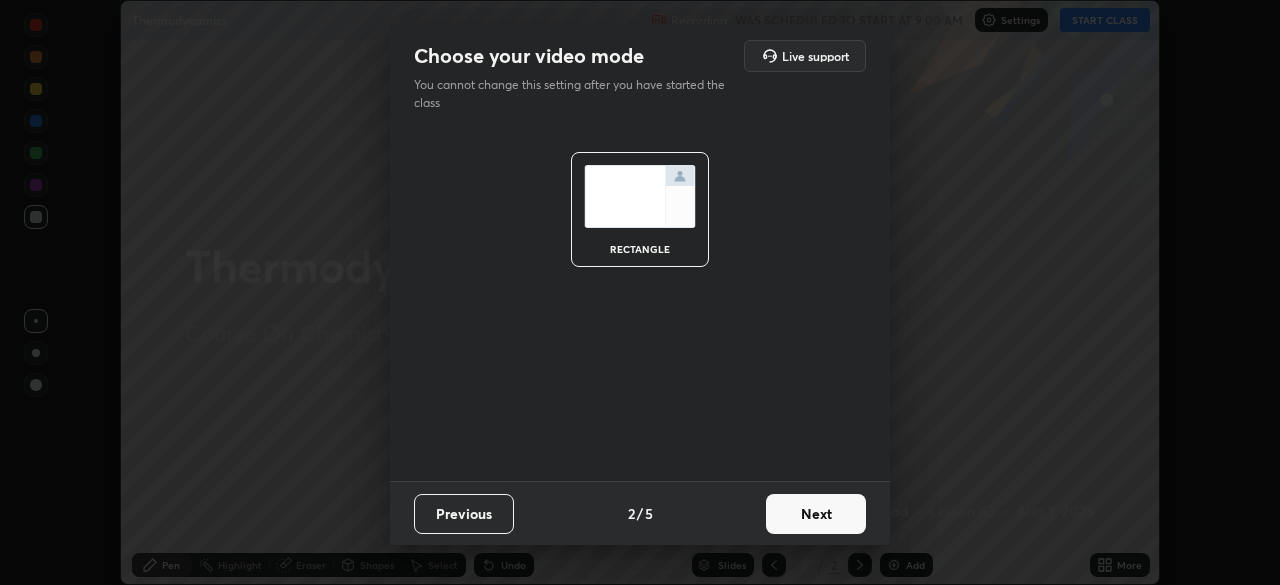 click on "Next" at bounding box center [816, 514] 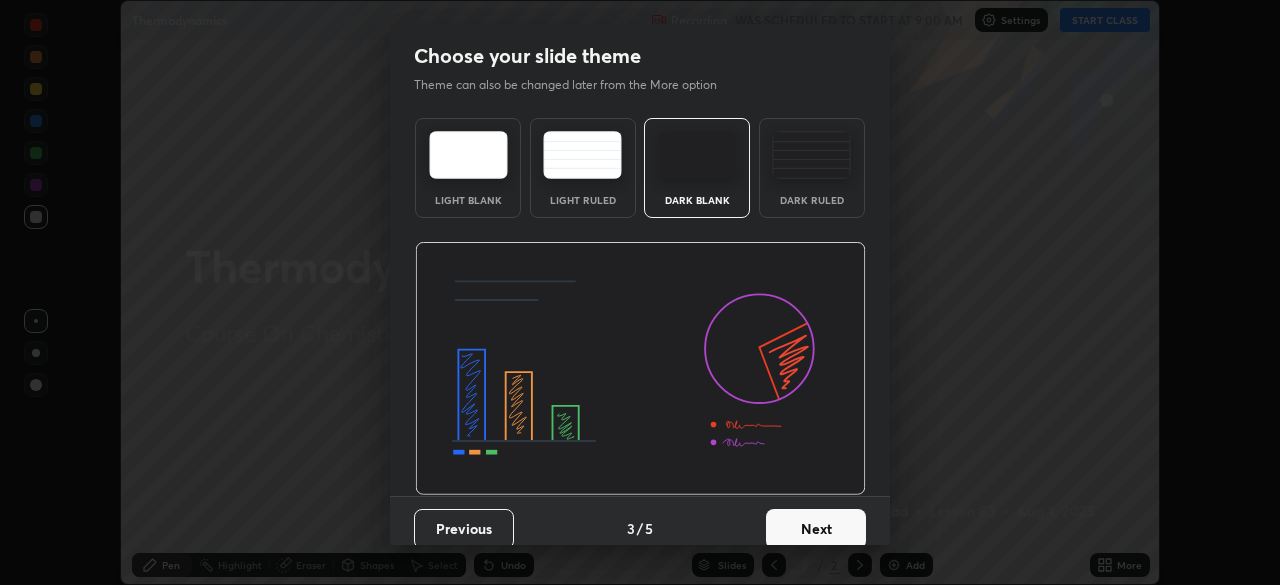 click on "Next" at bounding box center (816, 529) 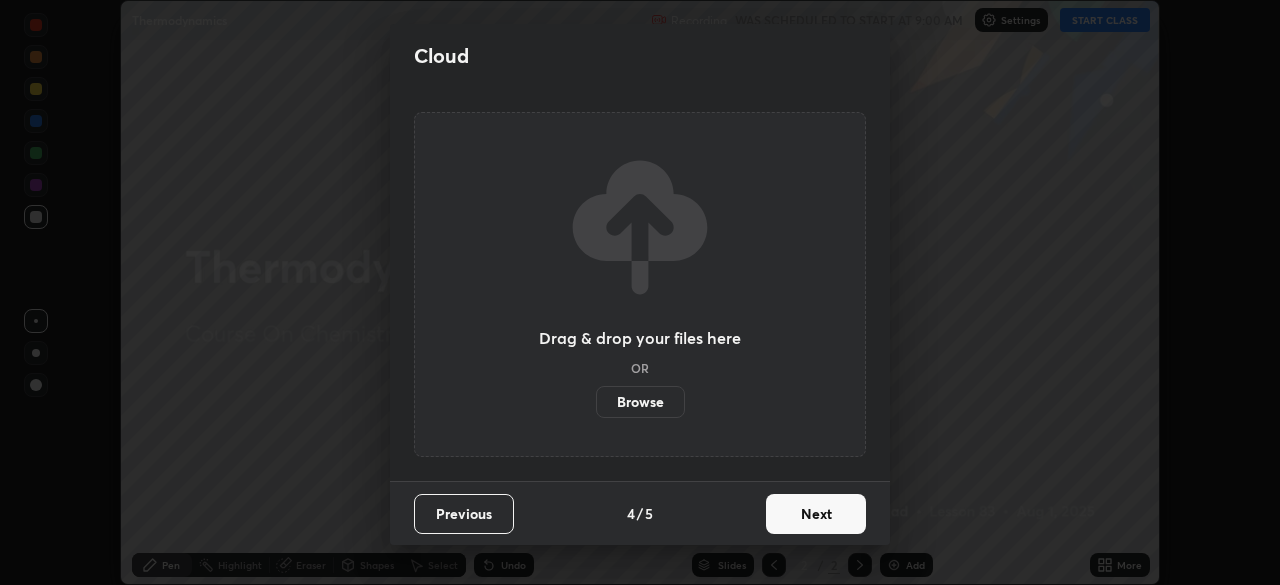 click on "Next" at bounding box center (816, 514) 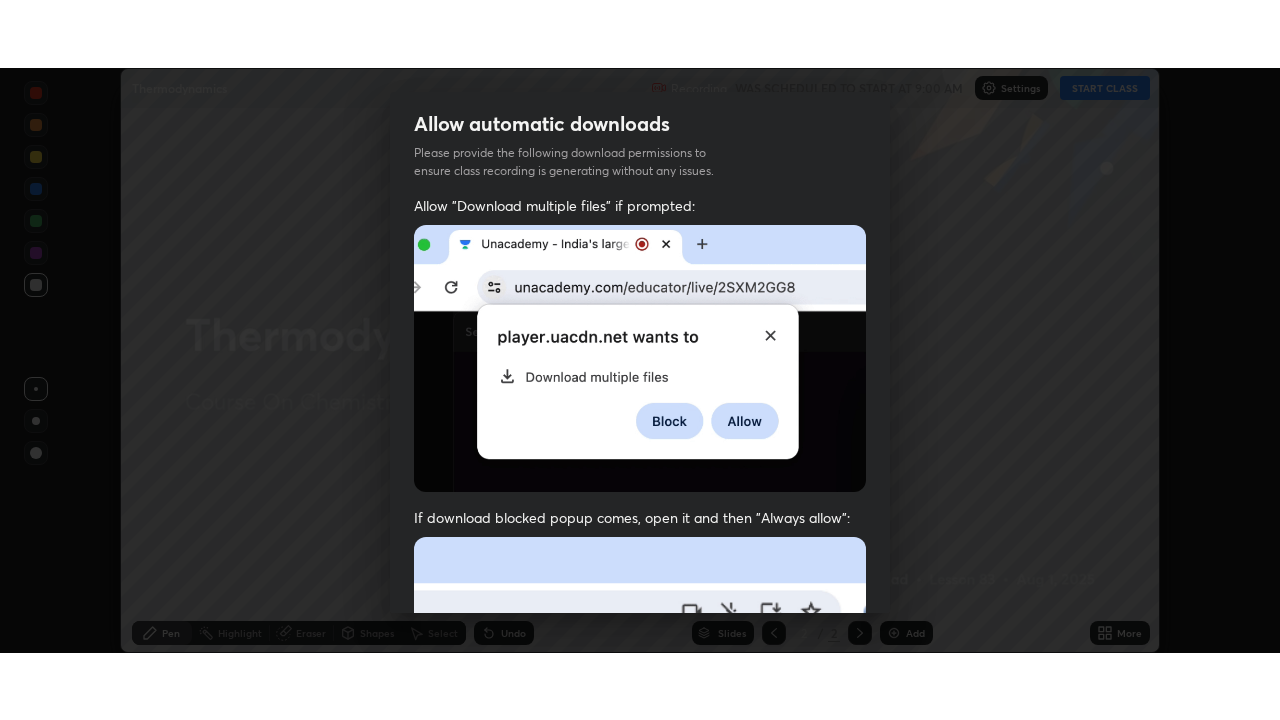 scroll, scrollTop: 479, scrollLeft: 0, axis: vertical 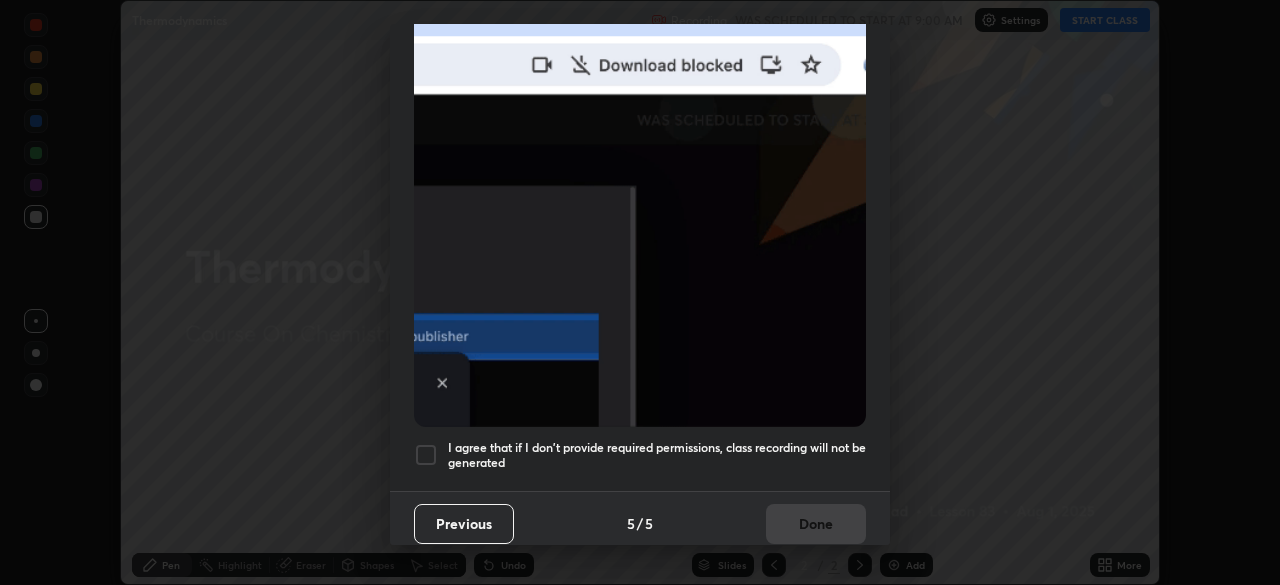 click at bounding box center [426, 455] 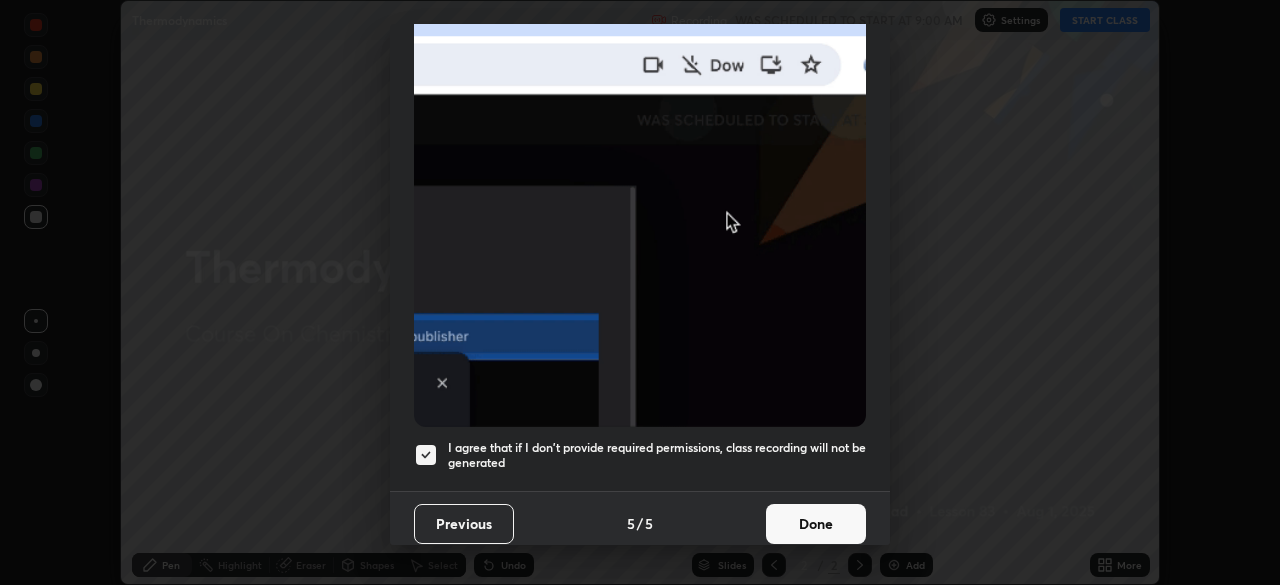 click on "Done" at bounding box center (816, 524) 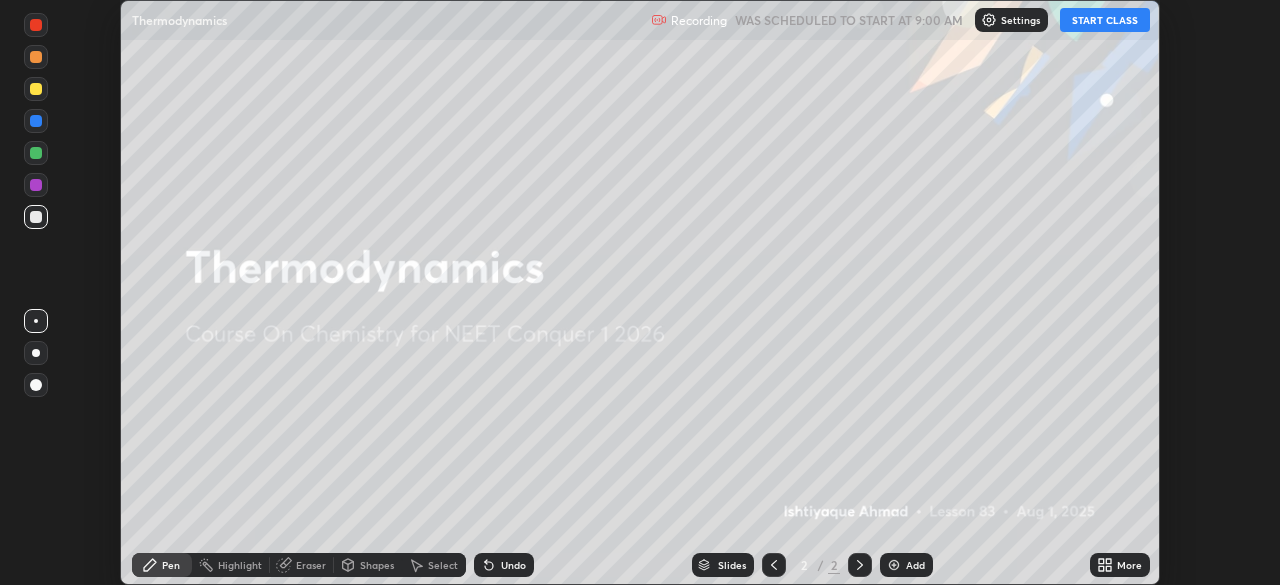 click on "START CLASS" at bounding box center (1105, 20) 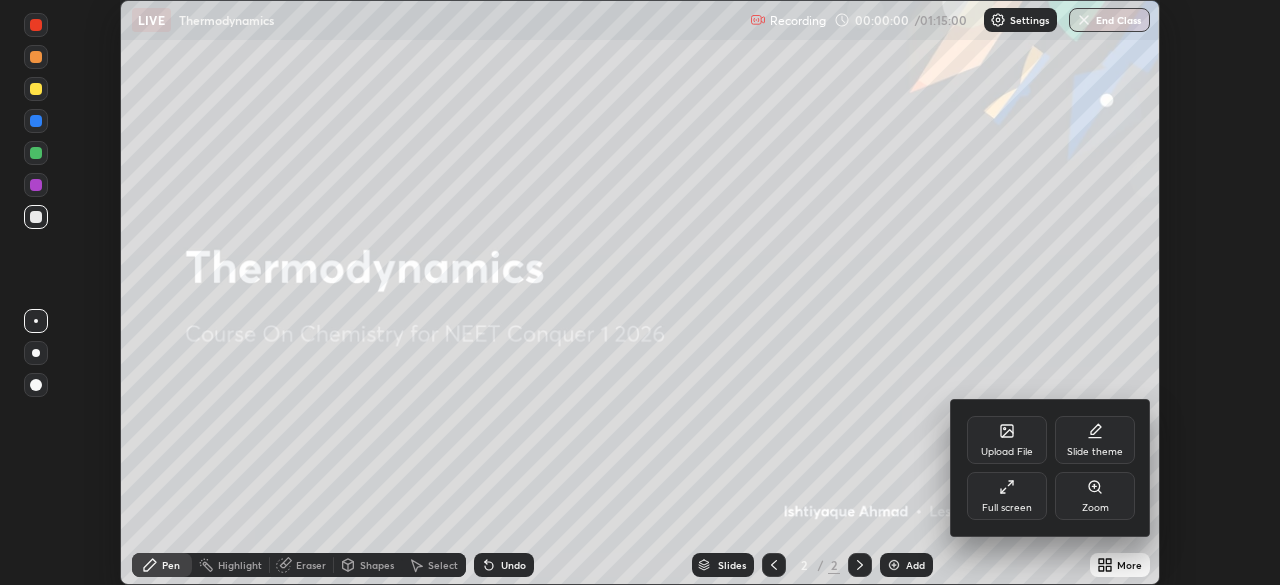 click on "Full screen" at bounding box center [1007, 508] 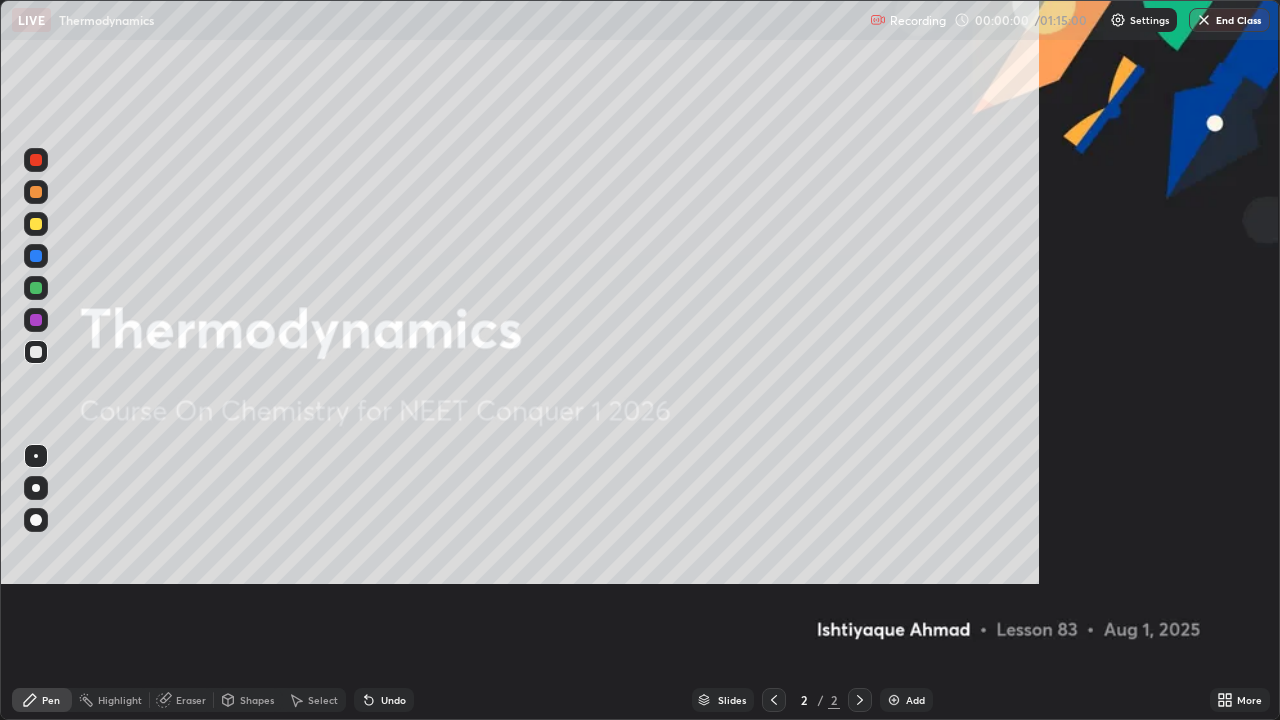 scroll, scrollTop: 99280, scrollLeft: 98720, axis: both 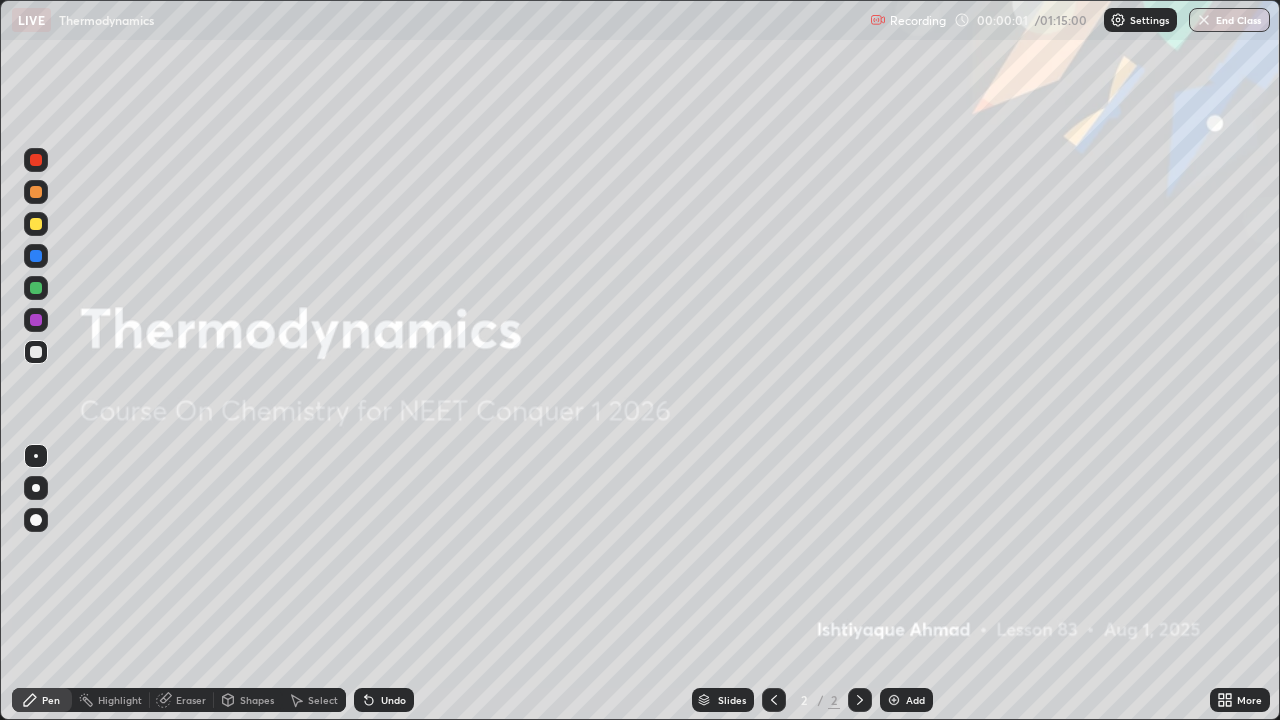 click on "Add" at bounding box center (906, 700) 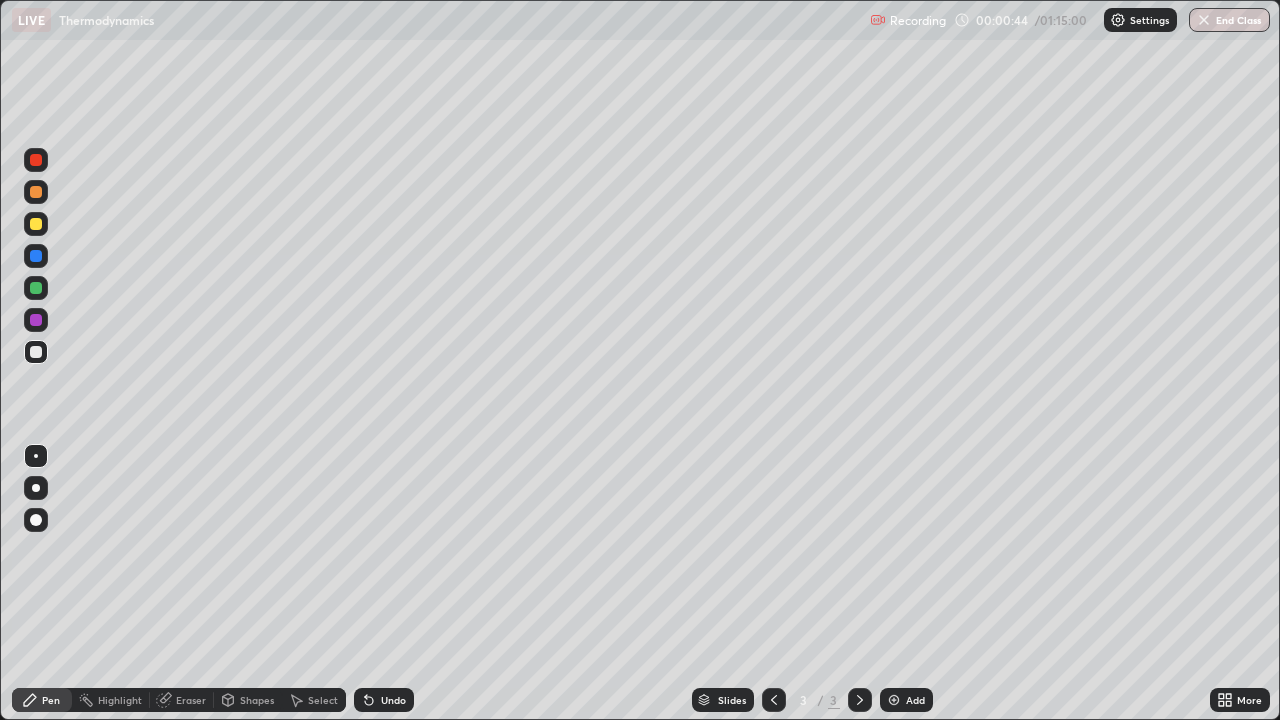 click at bounding box center [36, 224] 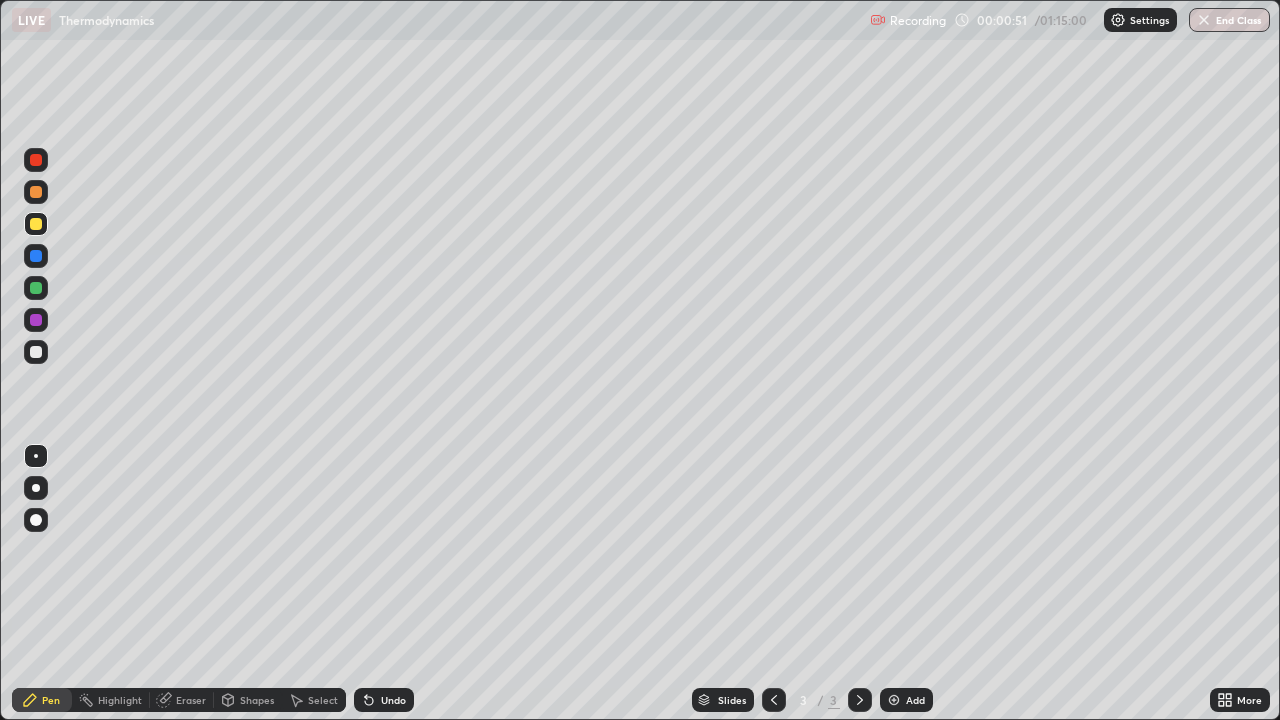 click on "Eraser" at bounding box center (191, 700) 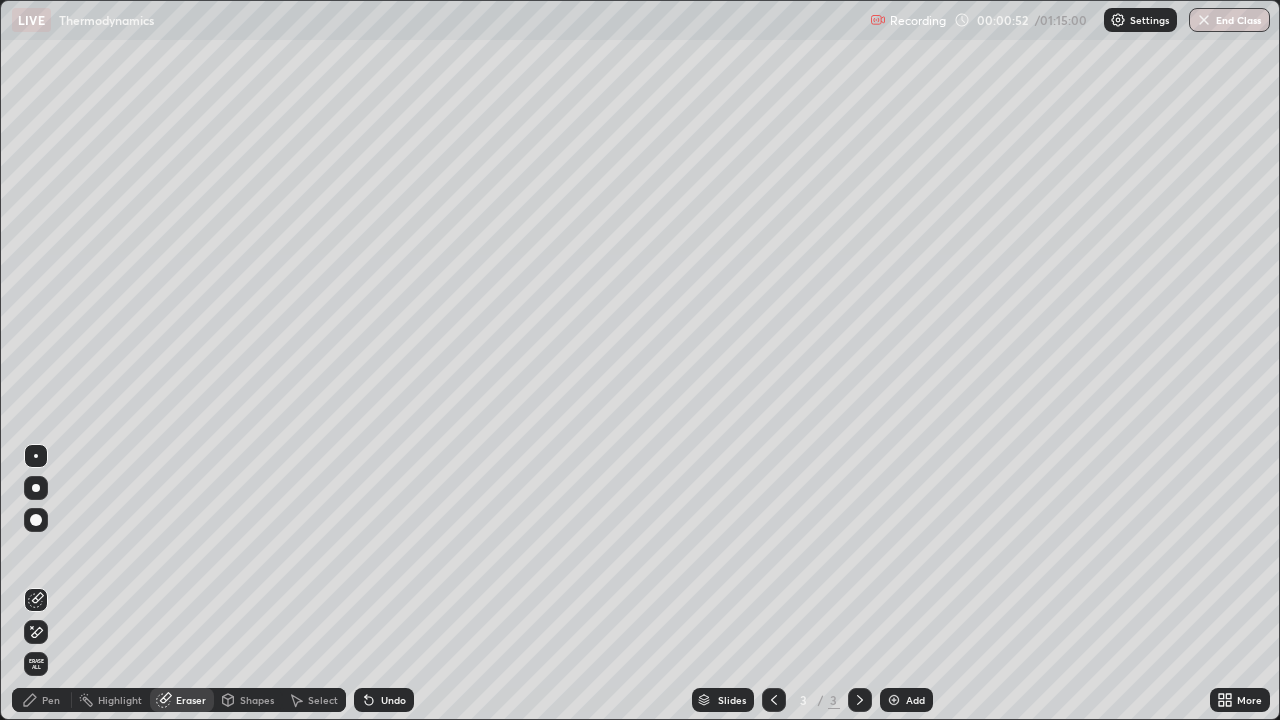 click 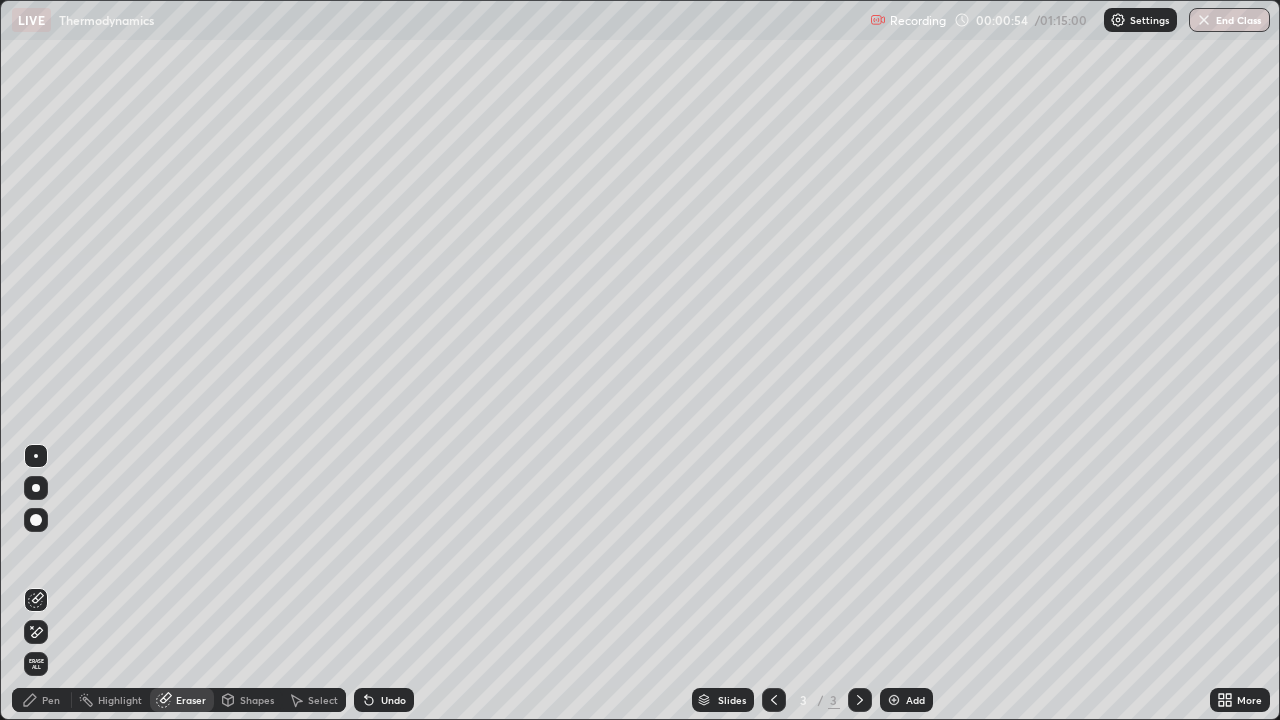 click on "Pen" at bounding box center [42, 700] 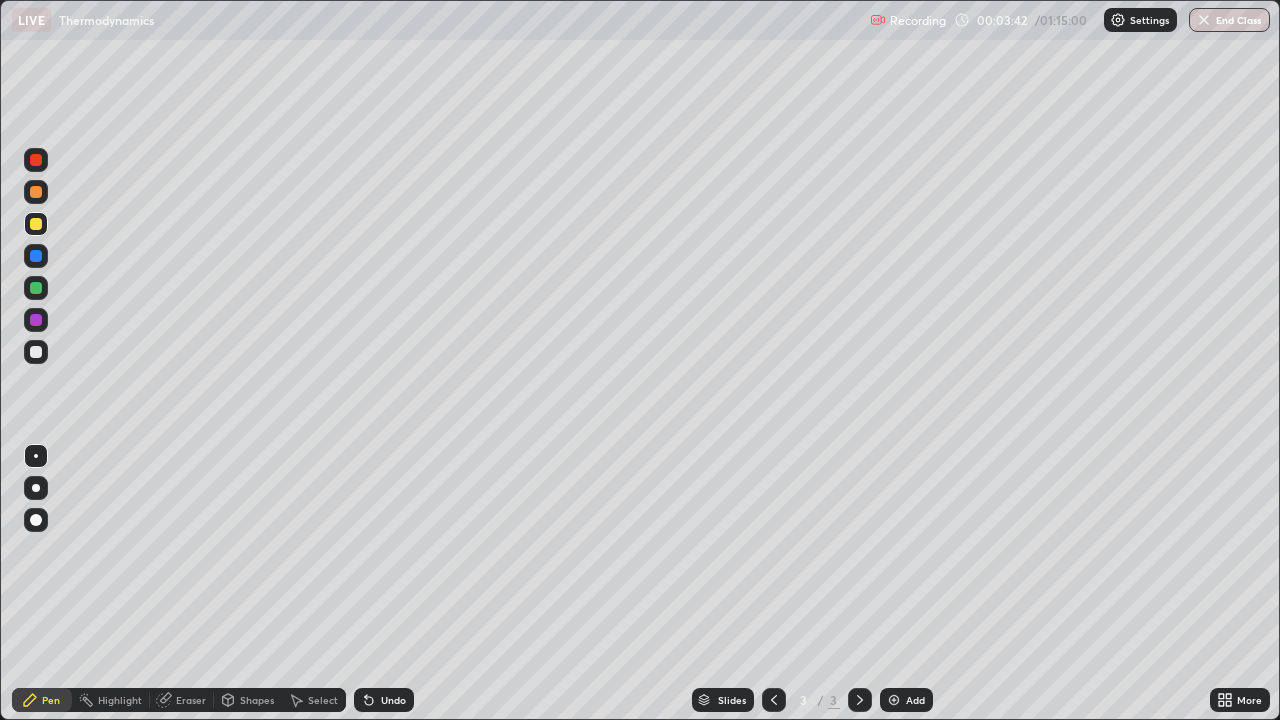 click at bounding box center [36, 352] 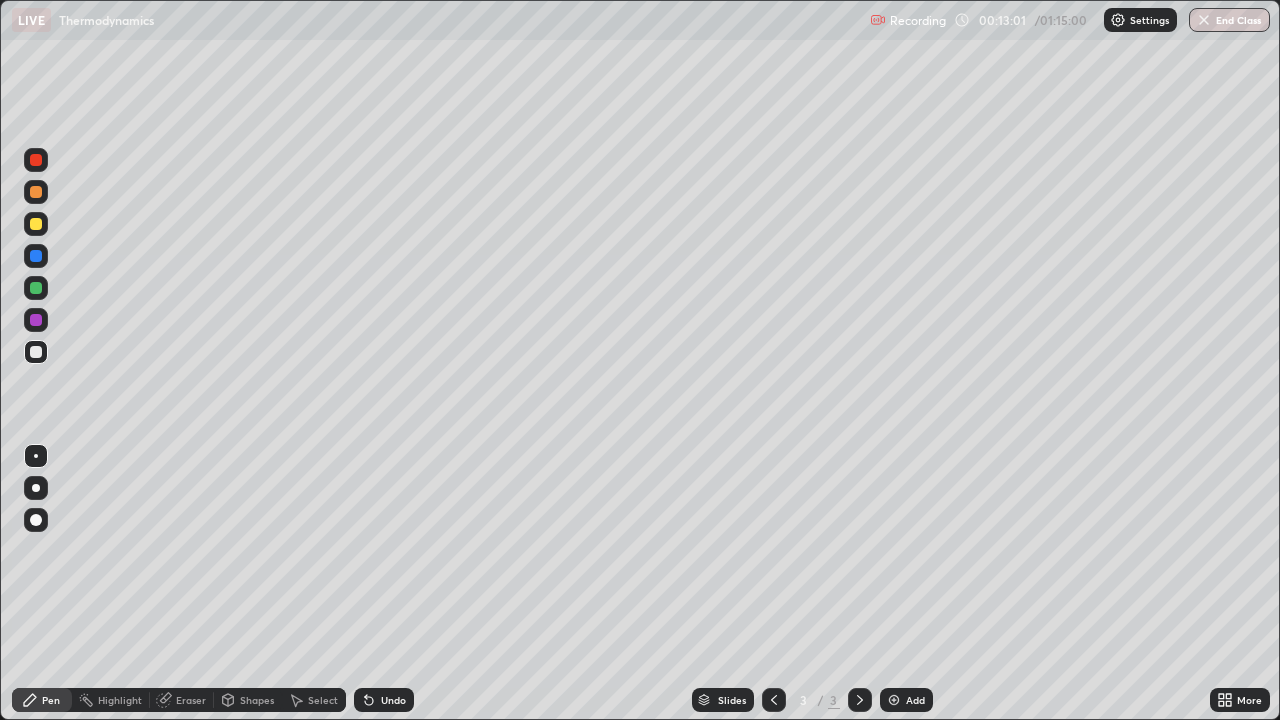 click on "Eraser" at bounding box center [191, 700] 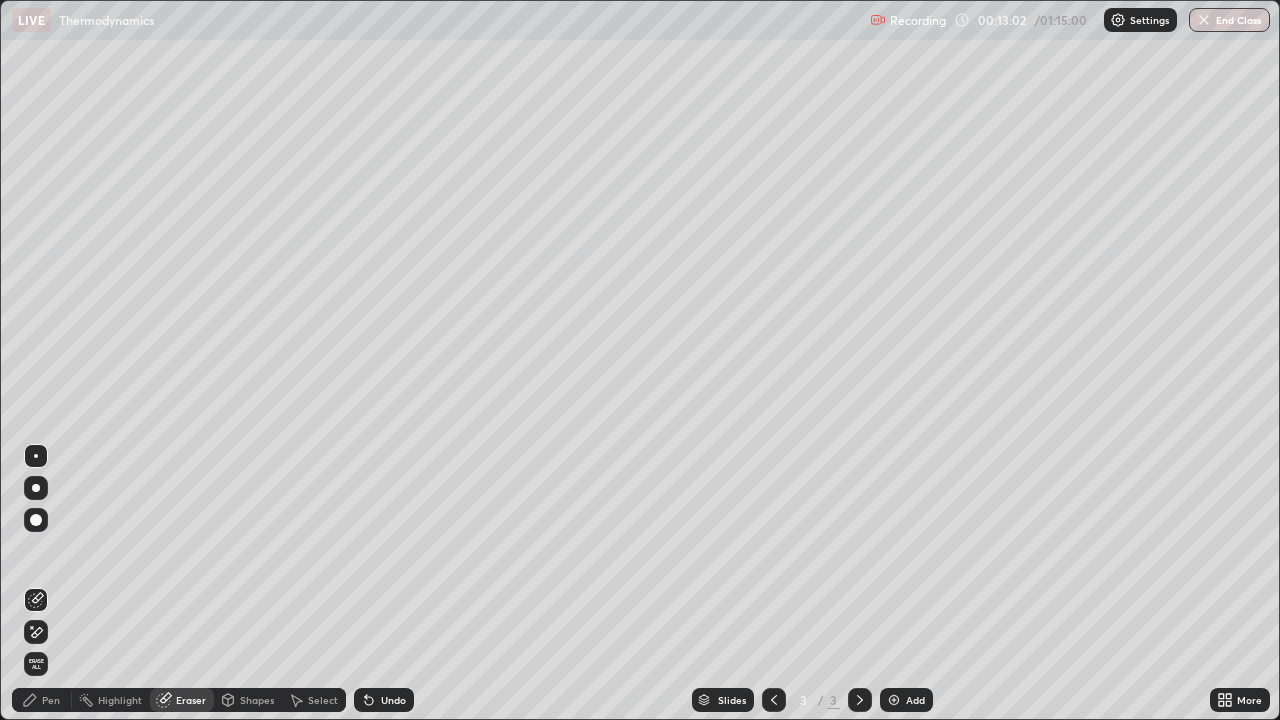 click 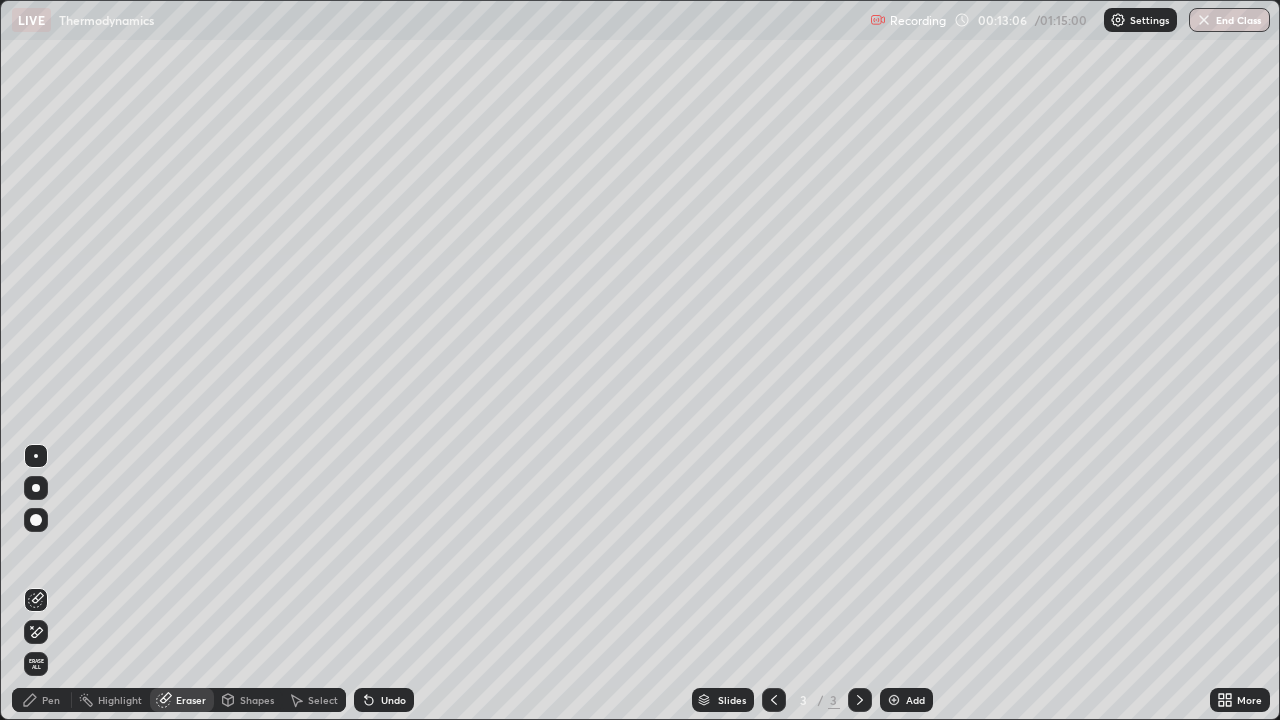click on "Pen" at bounding box center (51, 700) 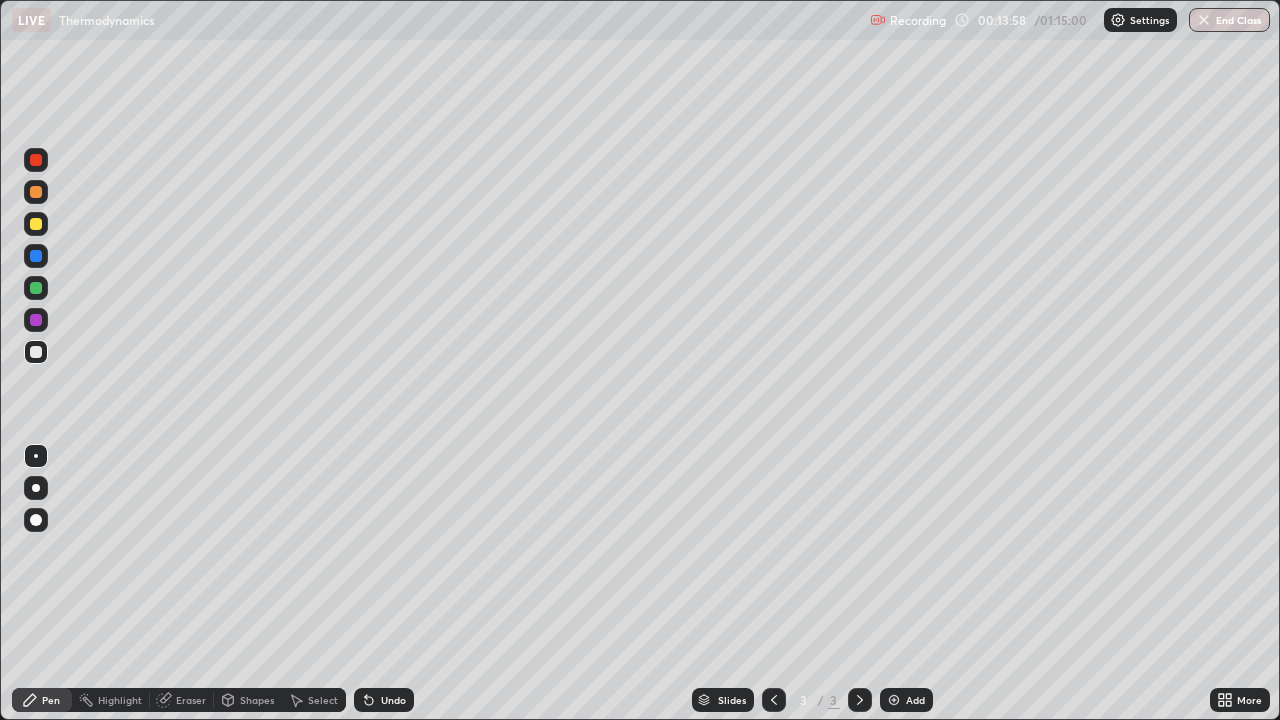 click on "Eraser" at bounding box center (191, 700) 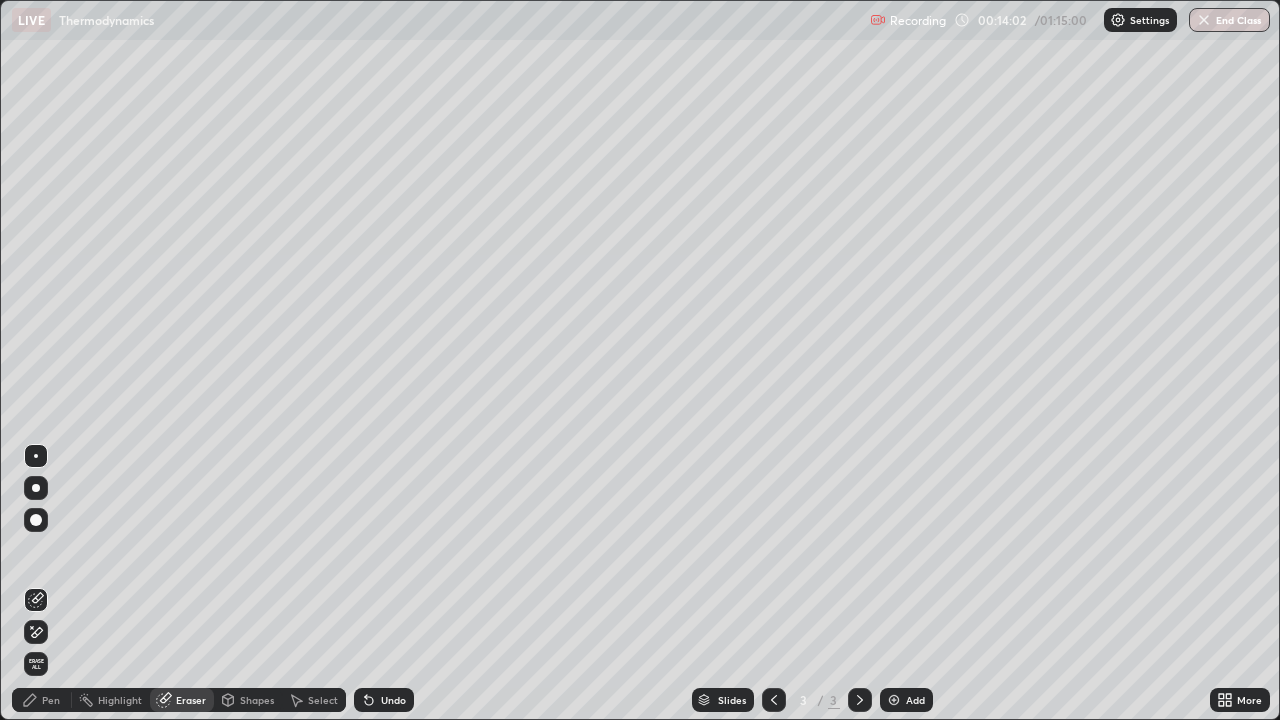 click on "Pen" at bounding box center [42, 700] 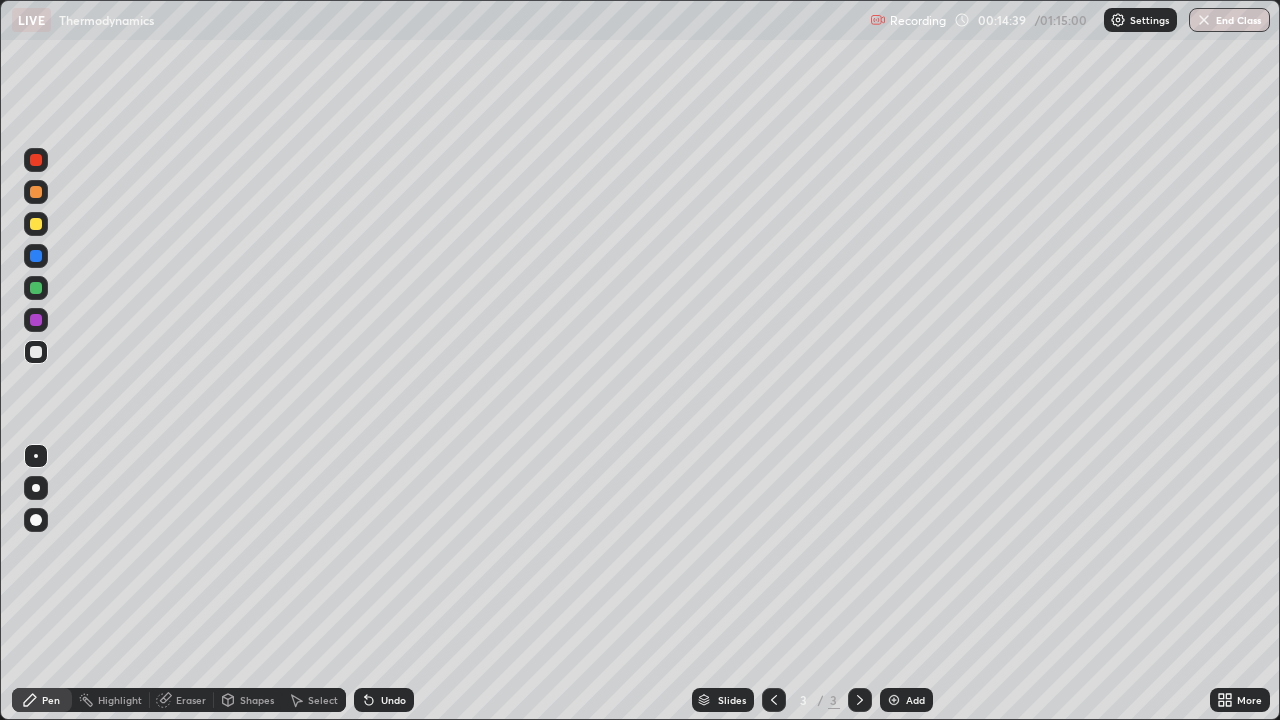click on "Add" at bounding box center [915, 700] 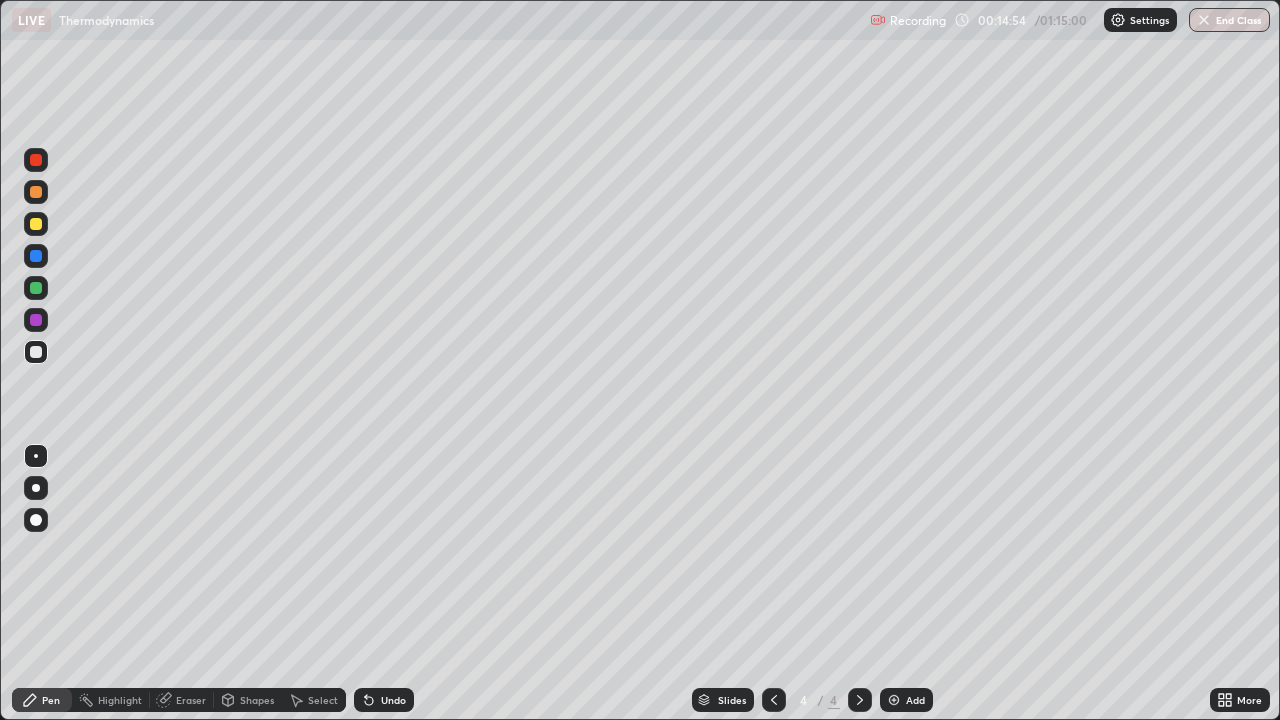 click at bounding box center (36, 224) 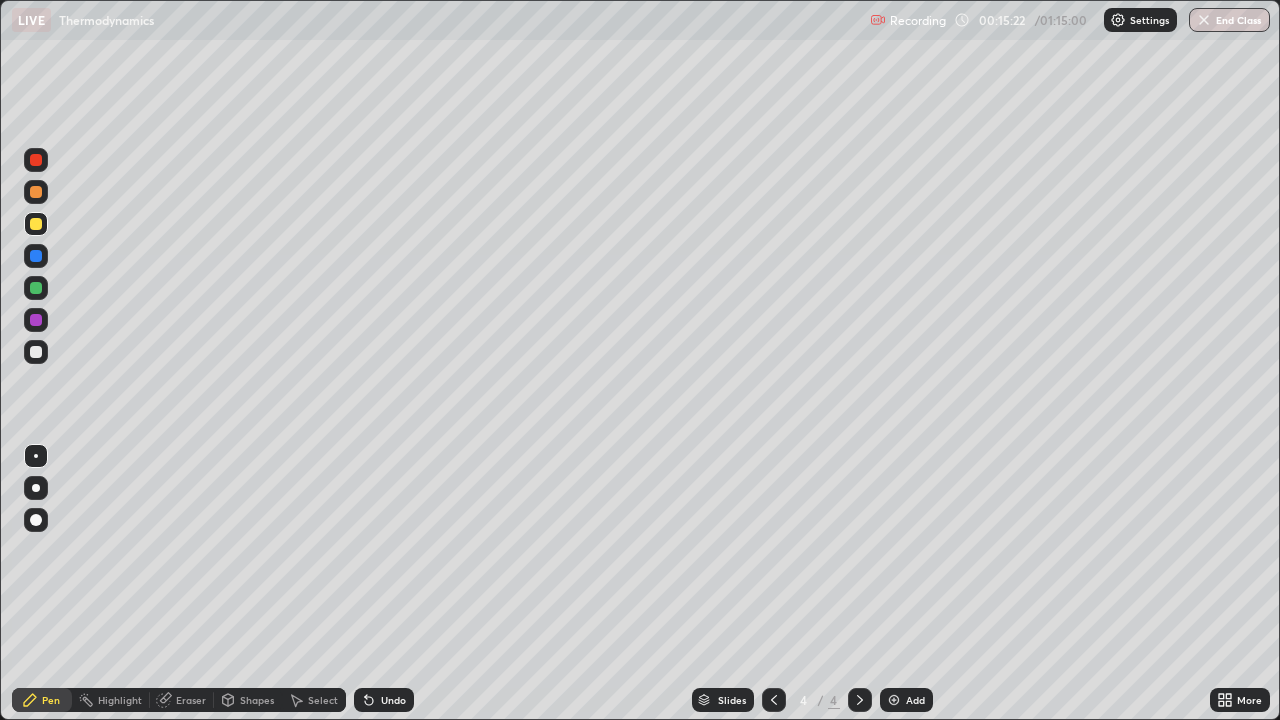 click on "Eraser" at bounding box center (191, 700) 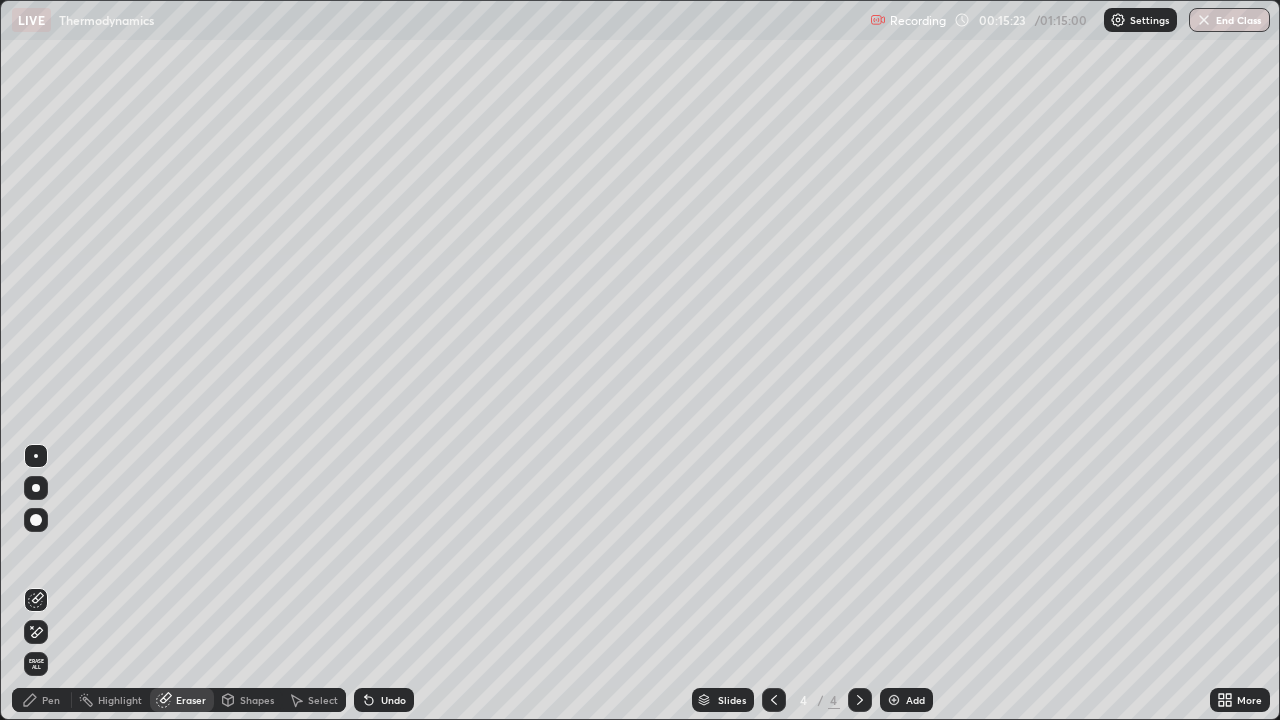 click 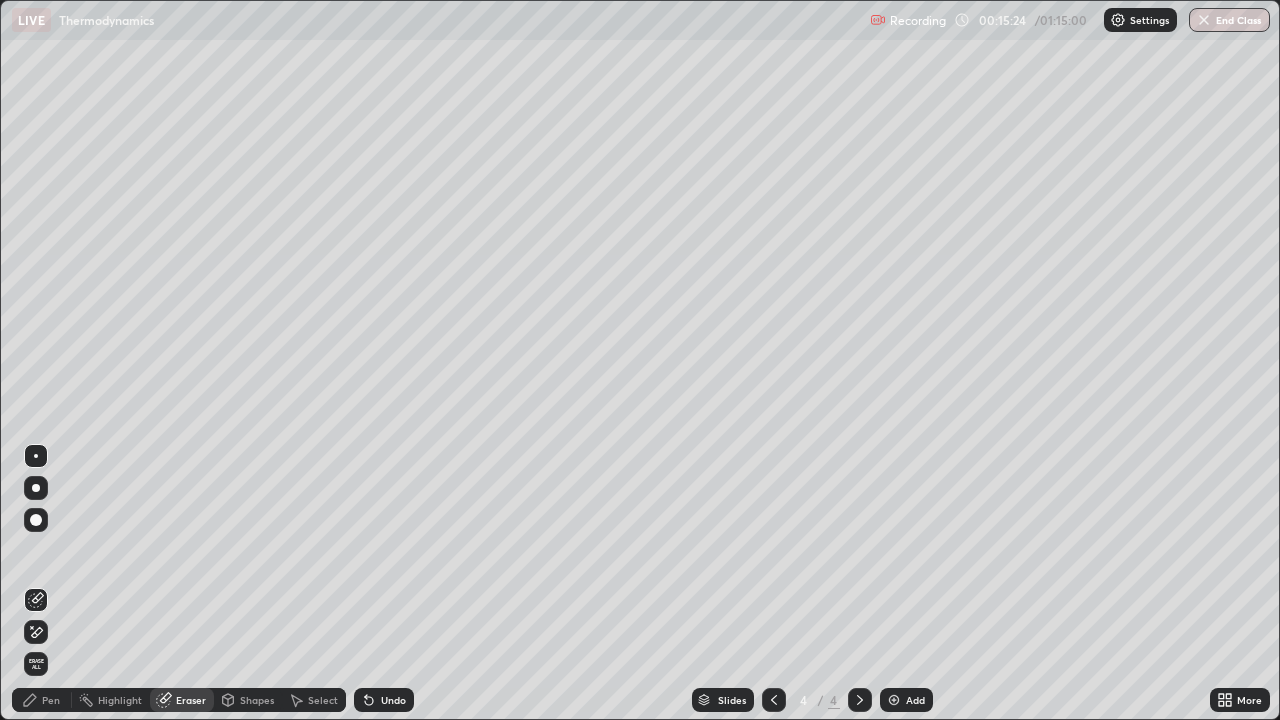 click 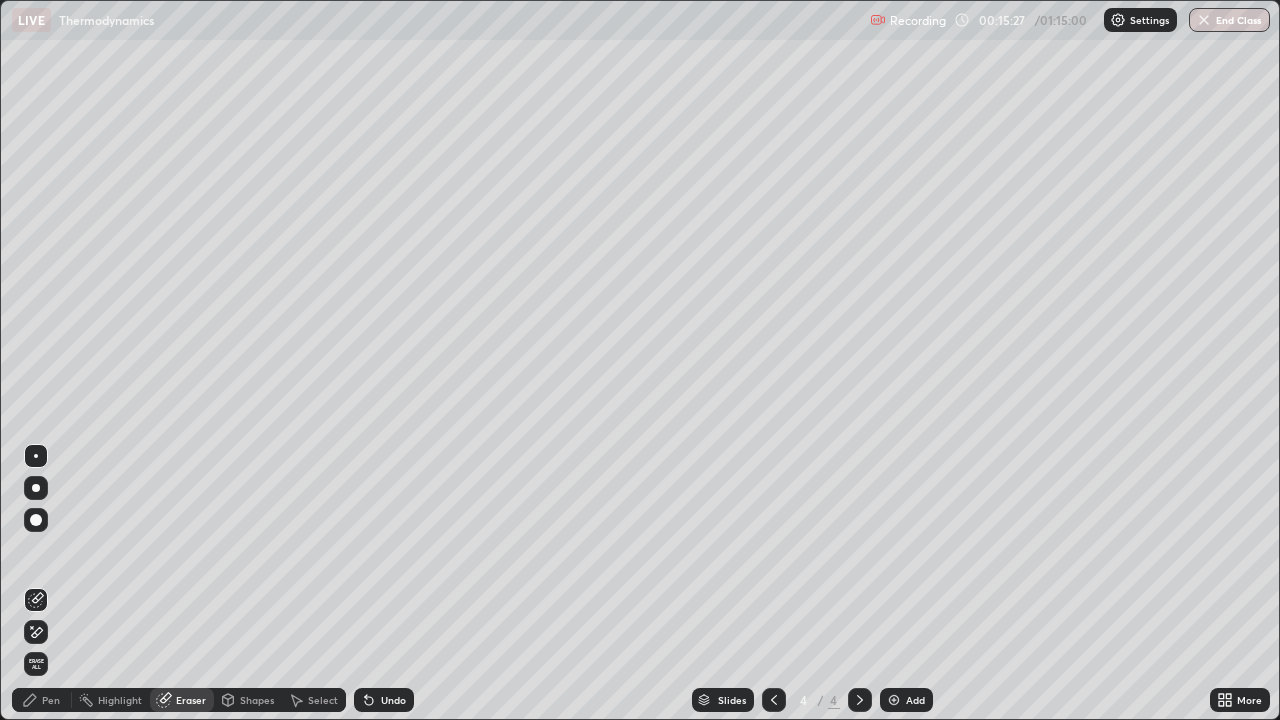 click on "Pen" at bounding box center (51, 700) 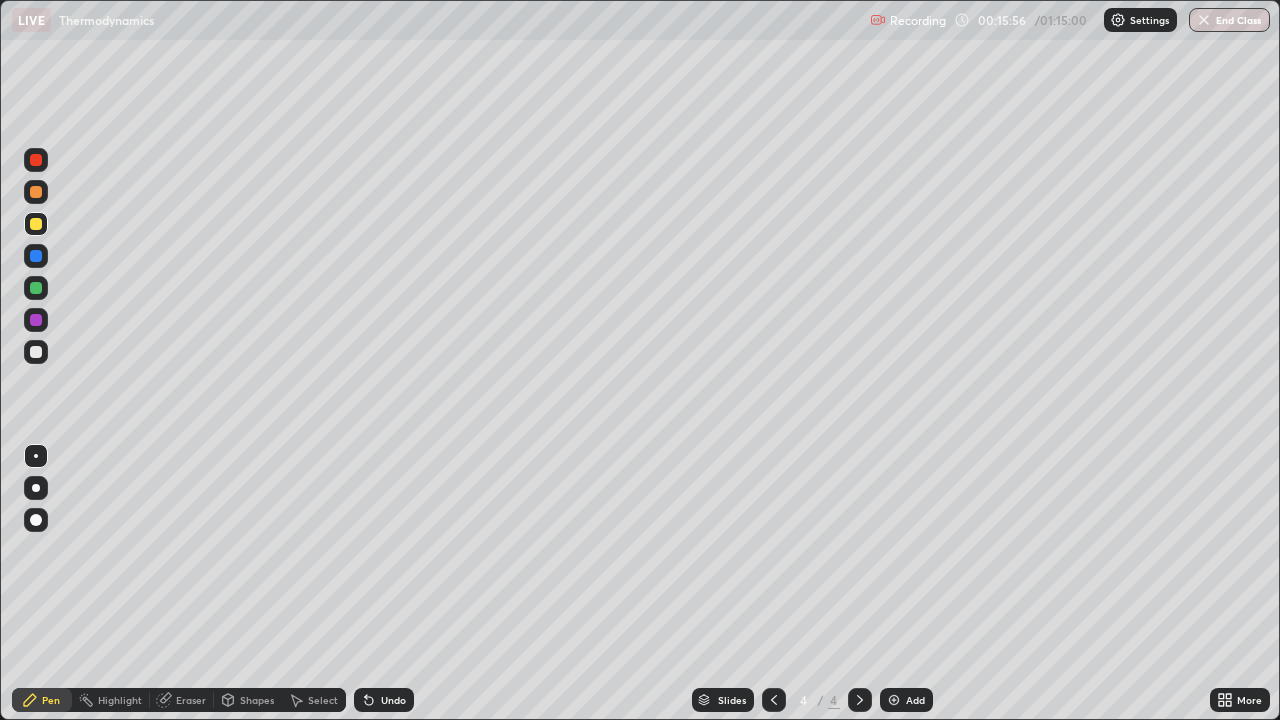 click at bounding box center (36, 352) 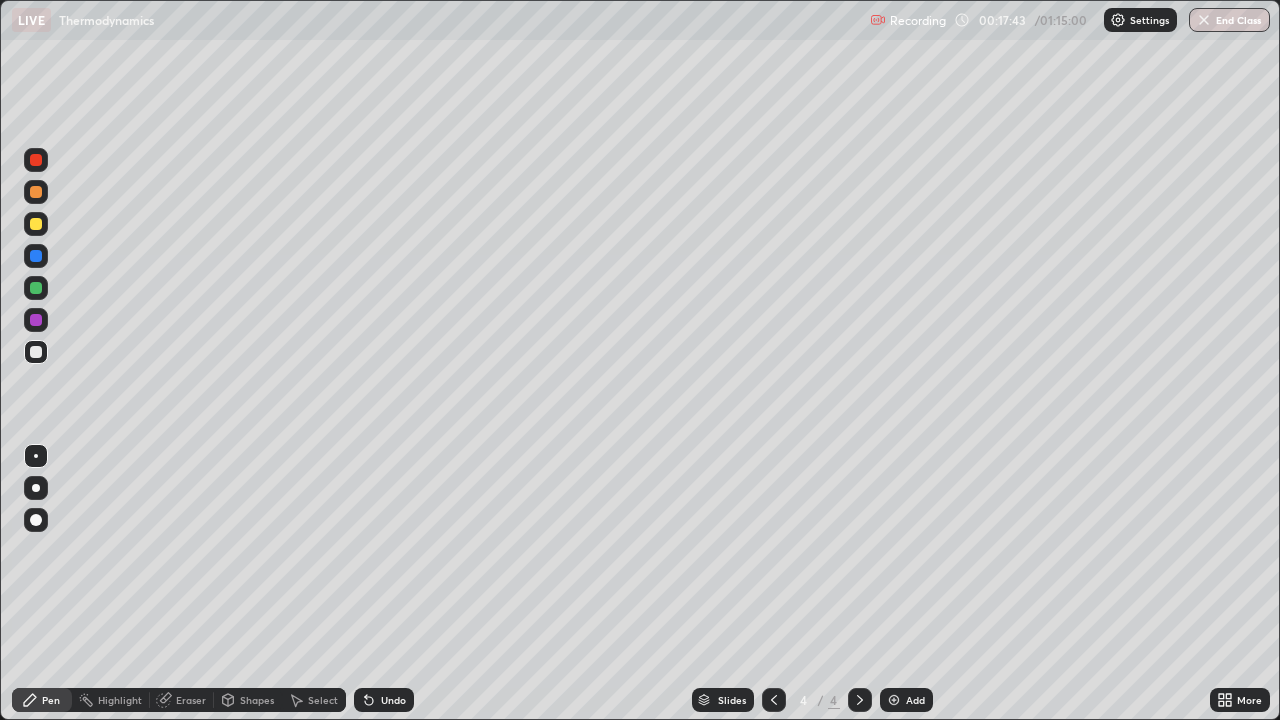 click at bounding box center (36, 224) 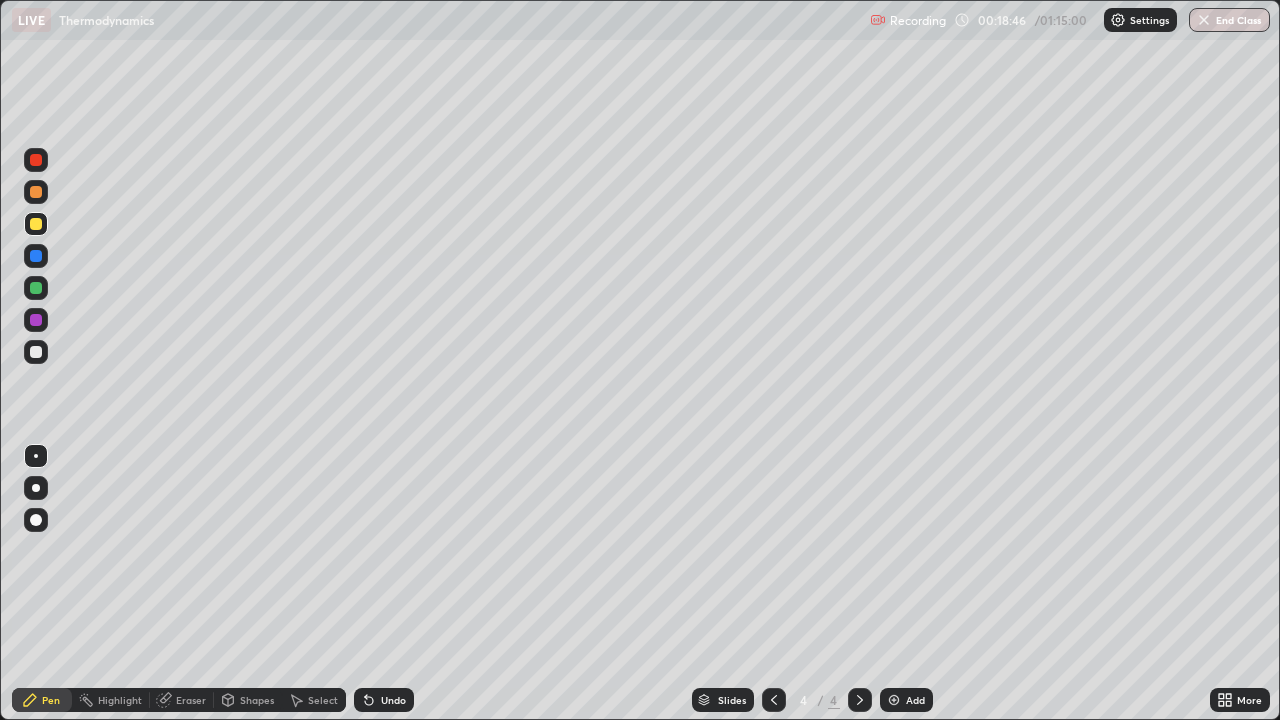 click at bounding box center (36, 352) 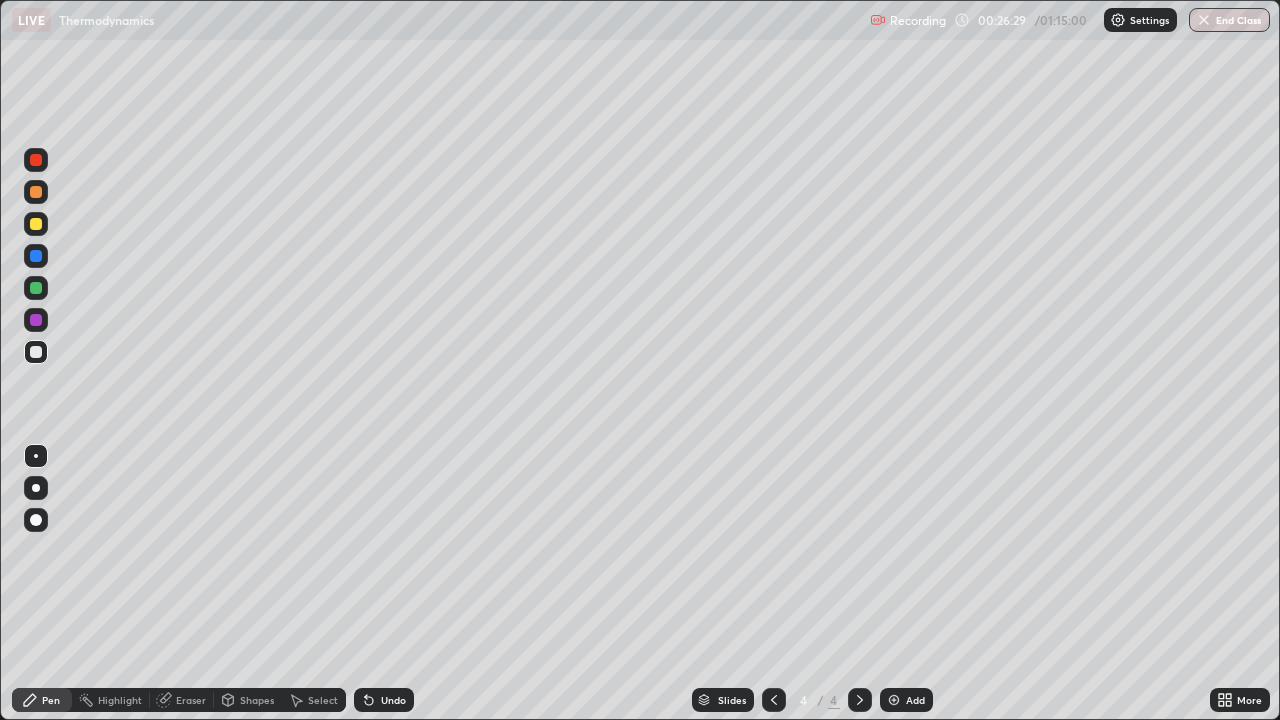 click on "Add" at bounding box center (906, 700) 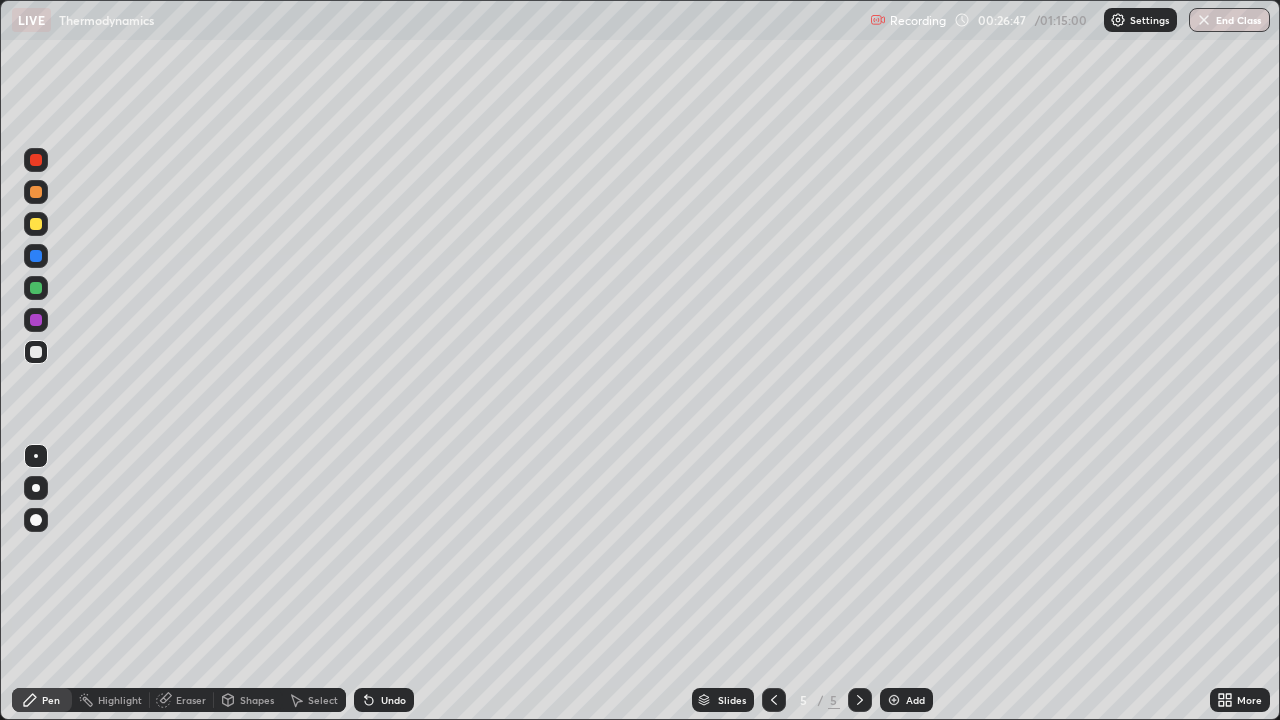 click at bounding box center (36, 352) 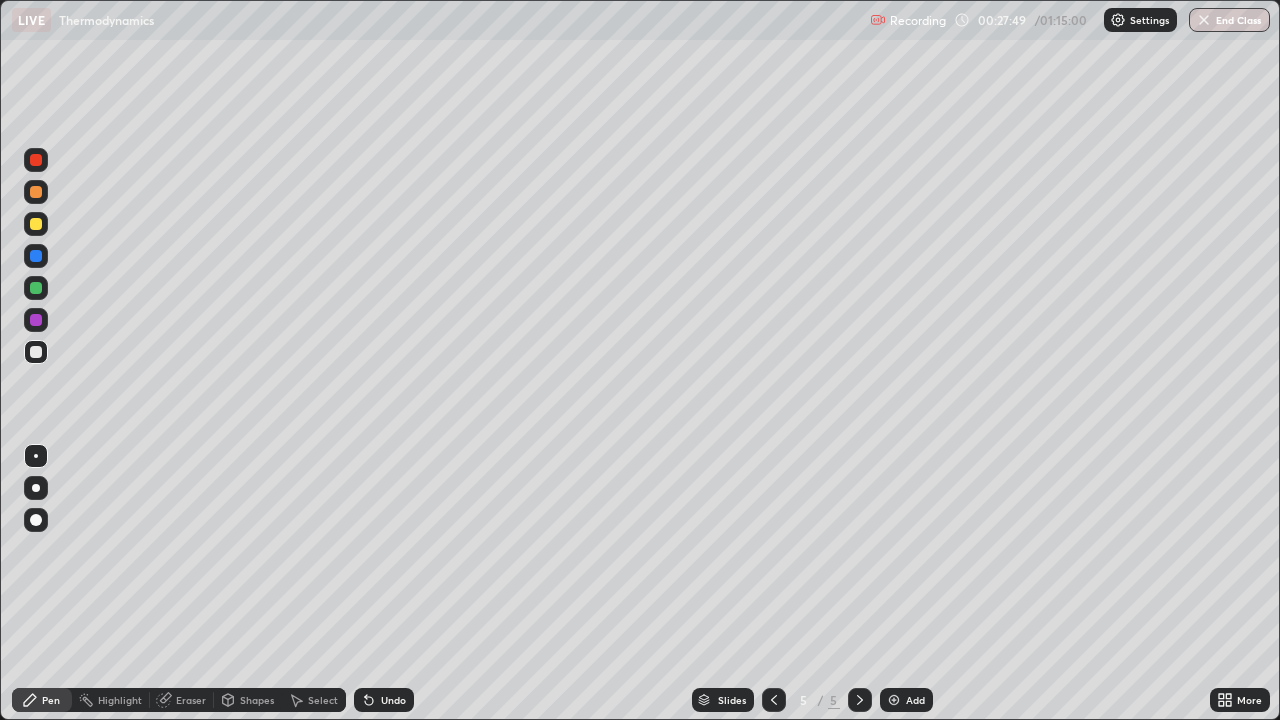 click on "Eraser" at bounding box center [182, 700] 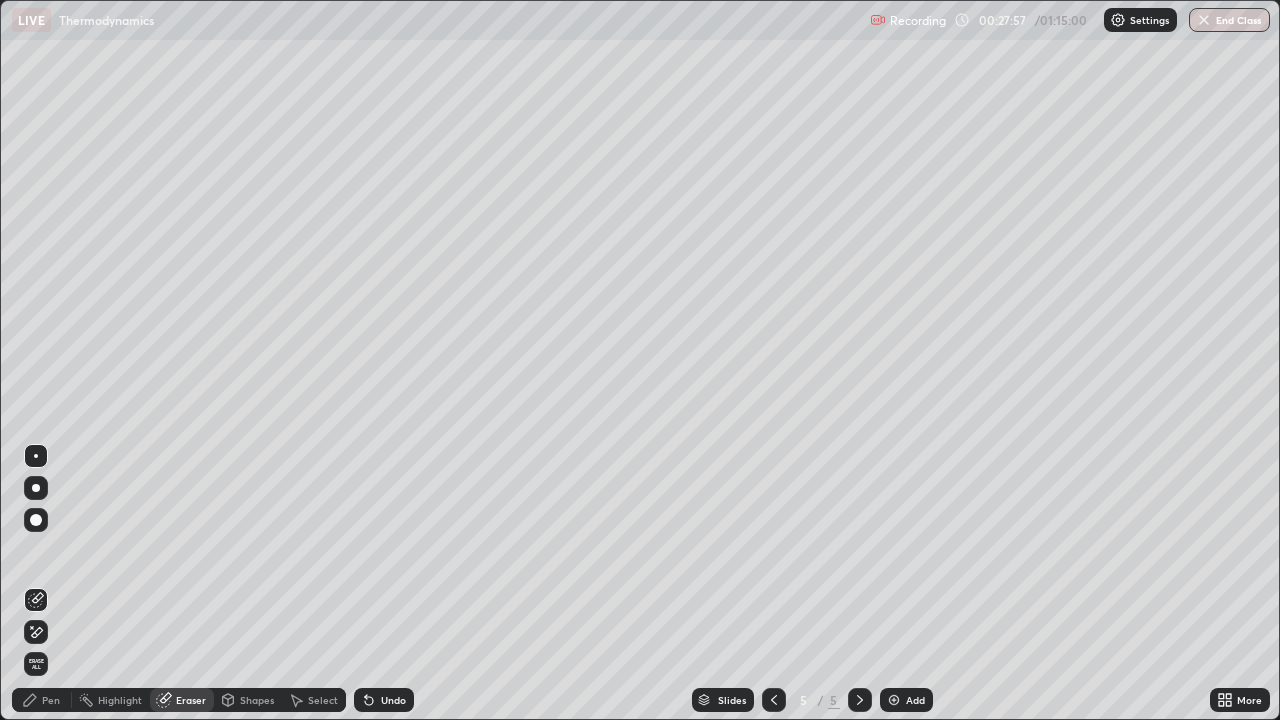 click on "Pen" at bounding box center (42, 700) 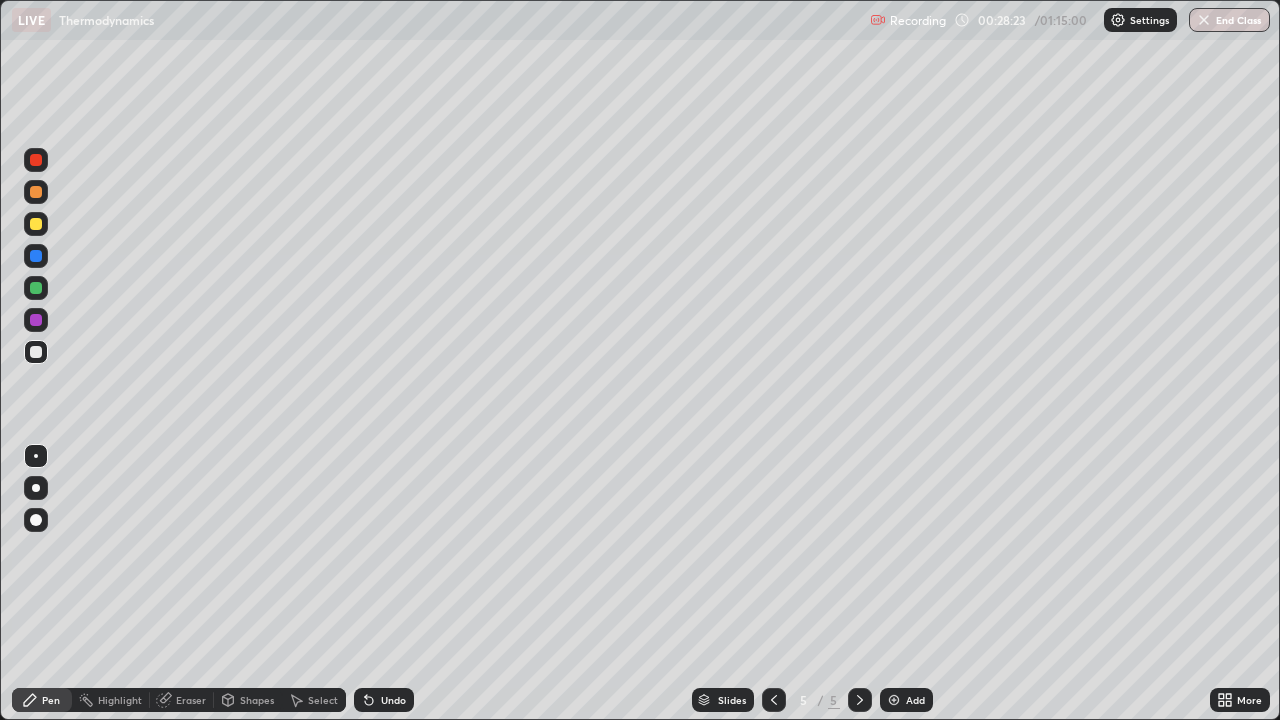 click on "Eraser" at bounding box center (191, 700) 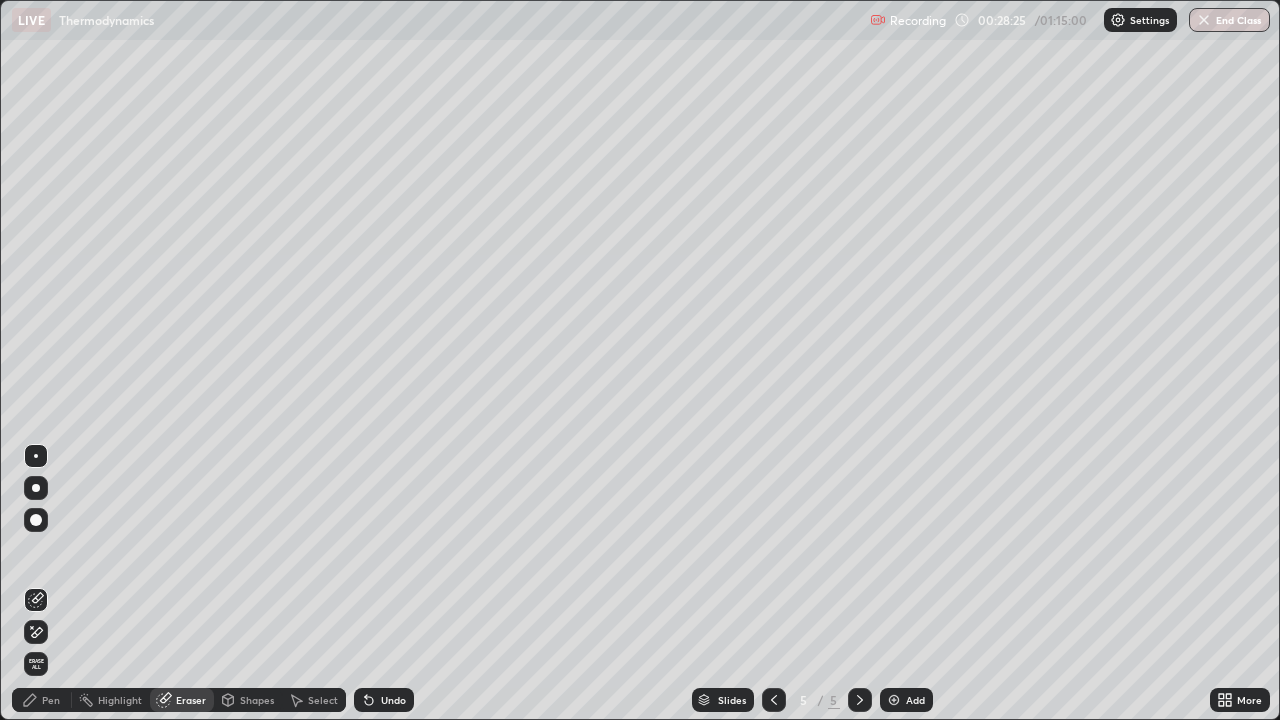 click on "Pen" at bounding box center (51, 700) 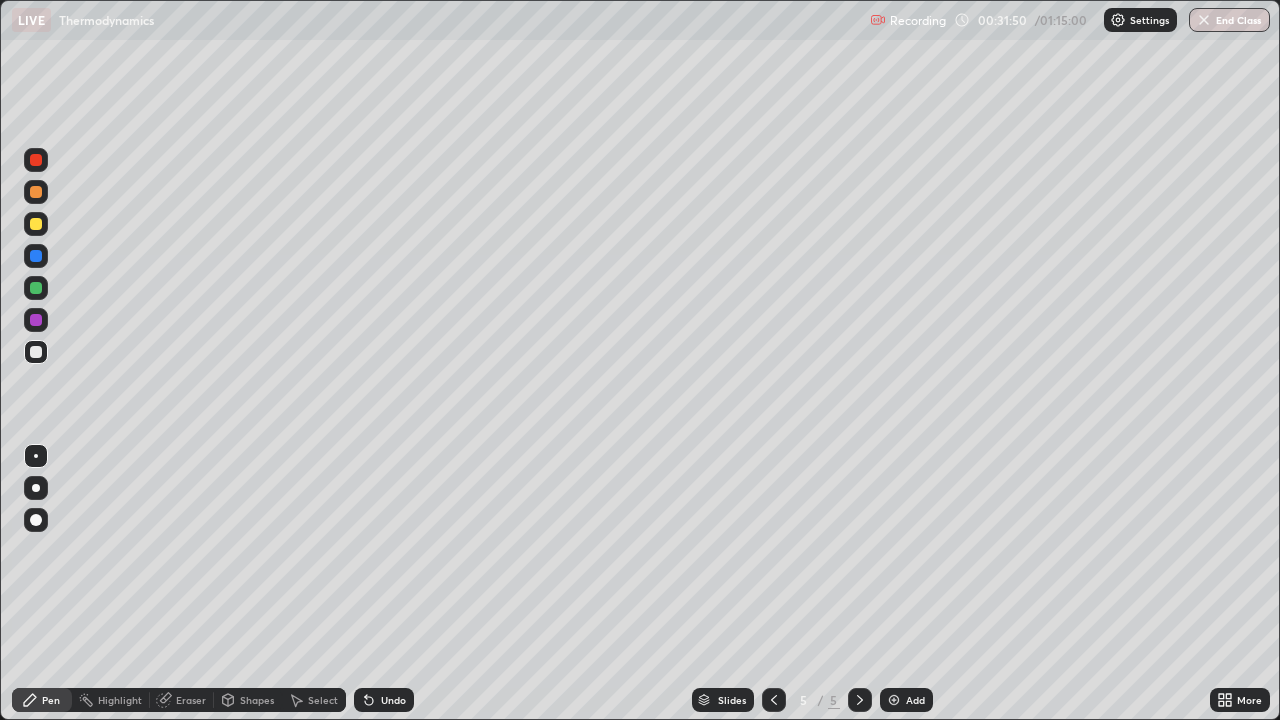 click at bounding box center [36, 288] 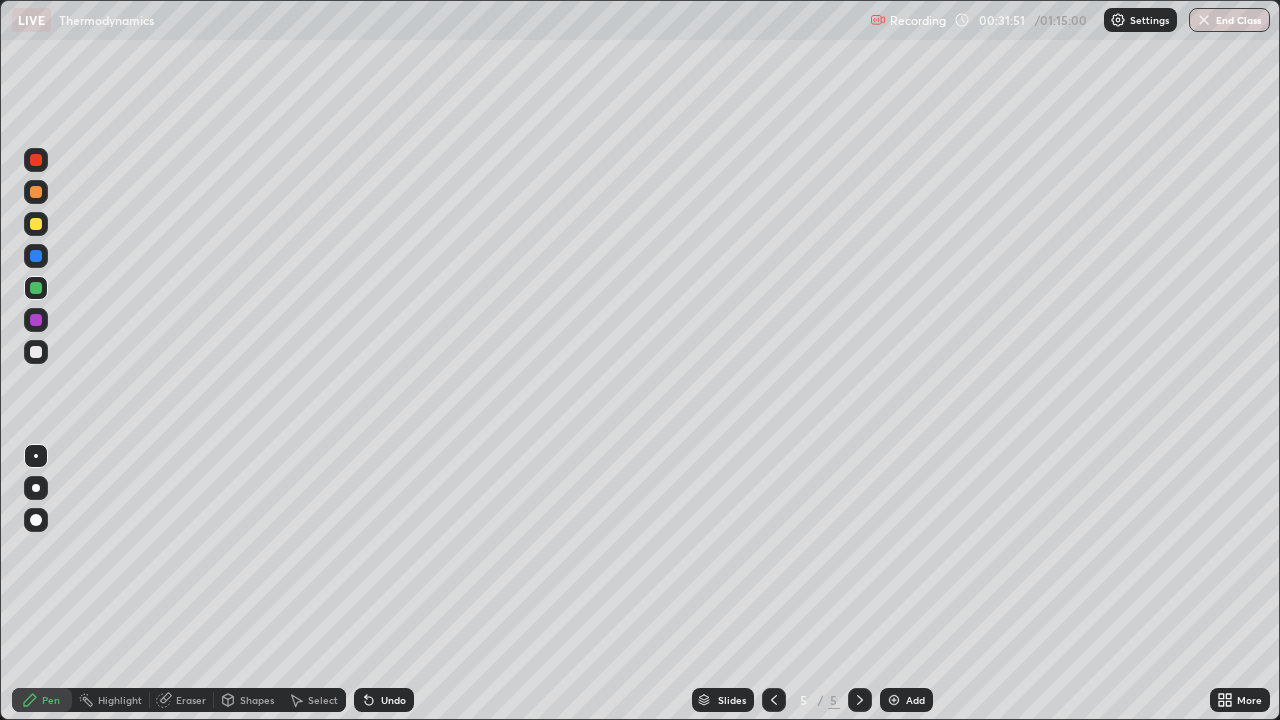 click at bounding box center (36, 224) 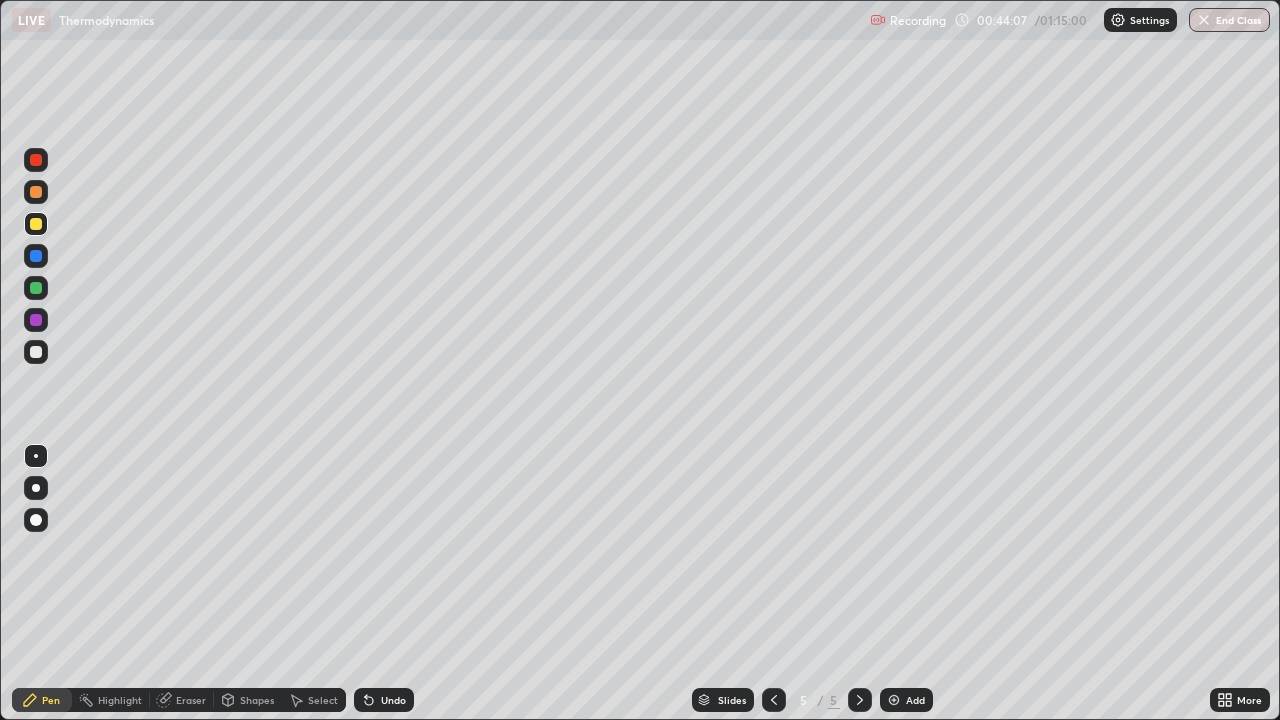 click at bounding box center [894, 700] 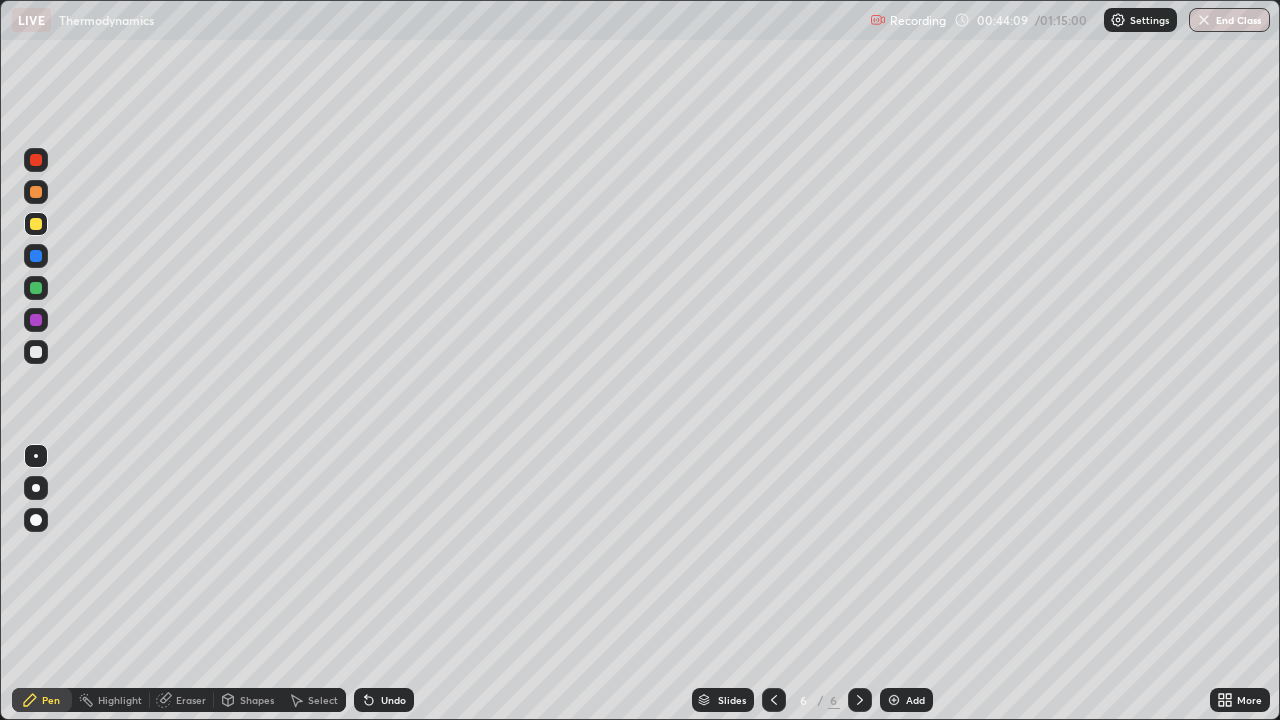 click at bounding box center [36, 352] 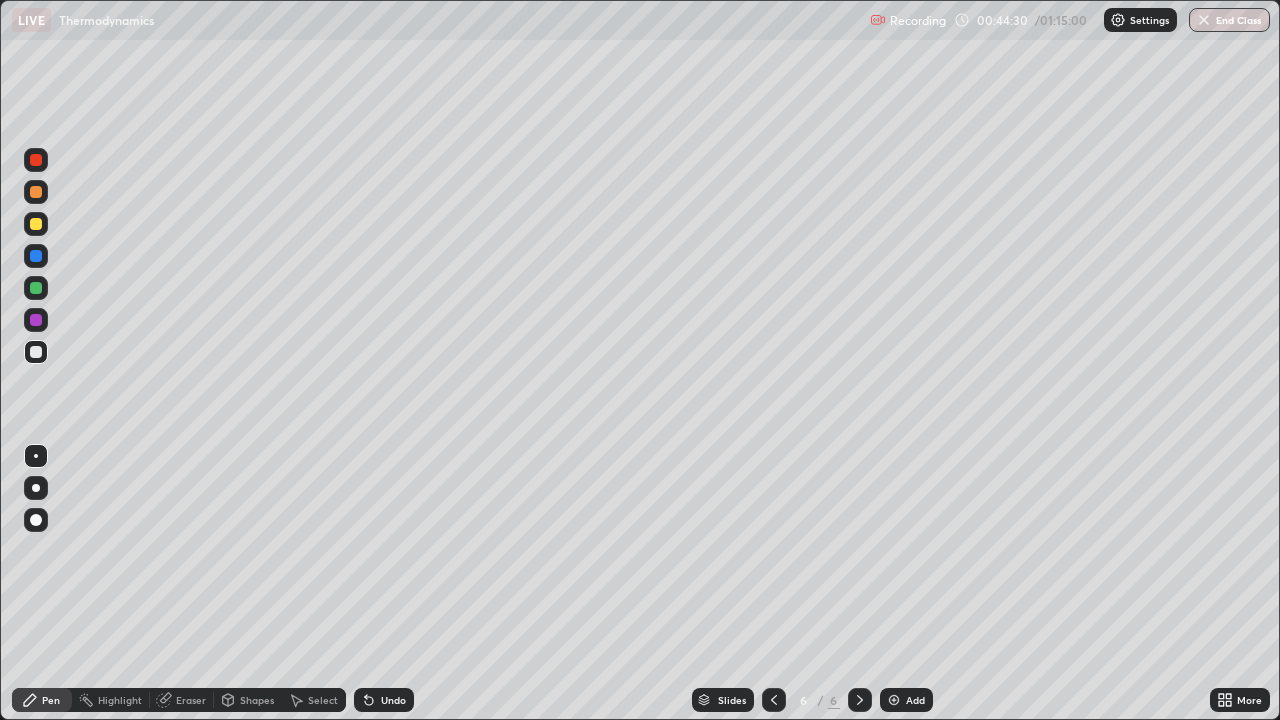 click at bounding box center [36, 224] 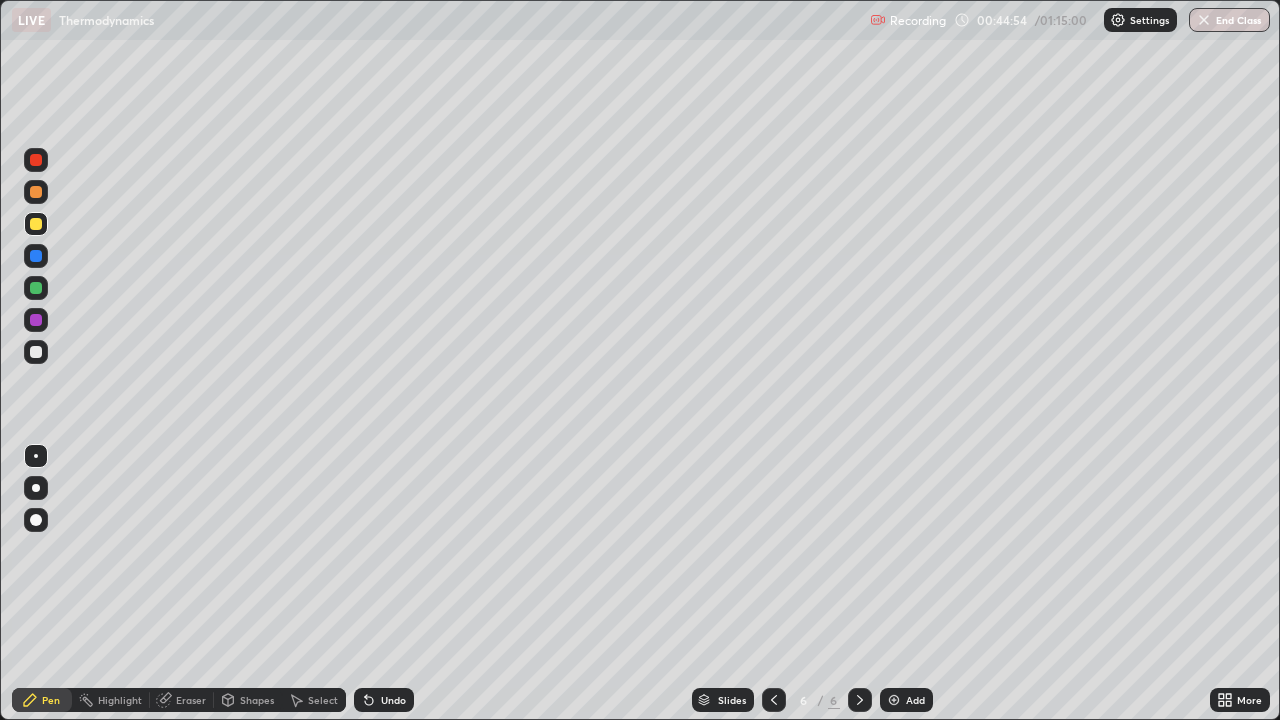 click at bounding box center [36, 352] 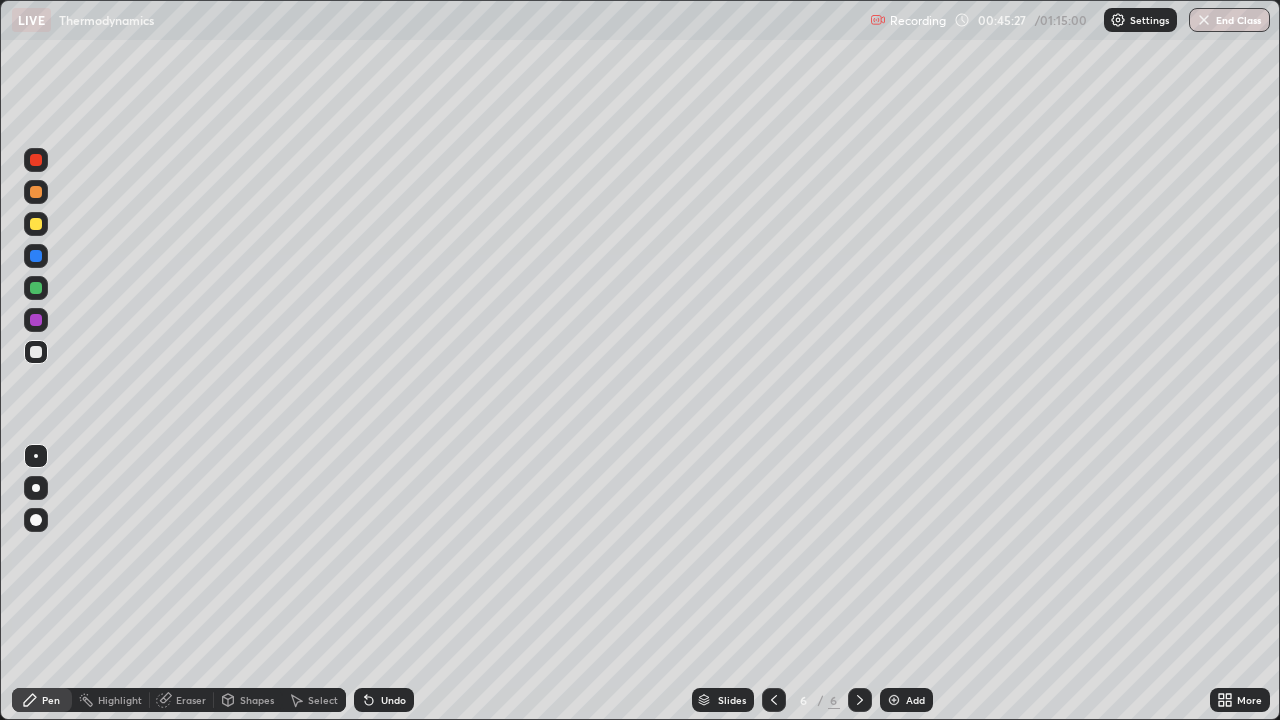 click on "Eraser" at bounding box center [191, 700] 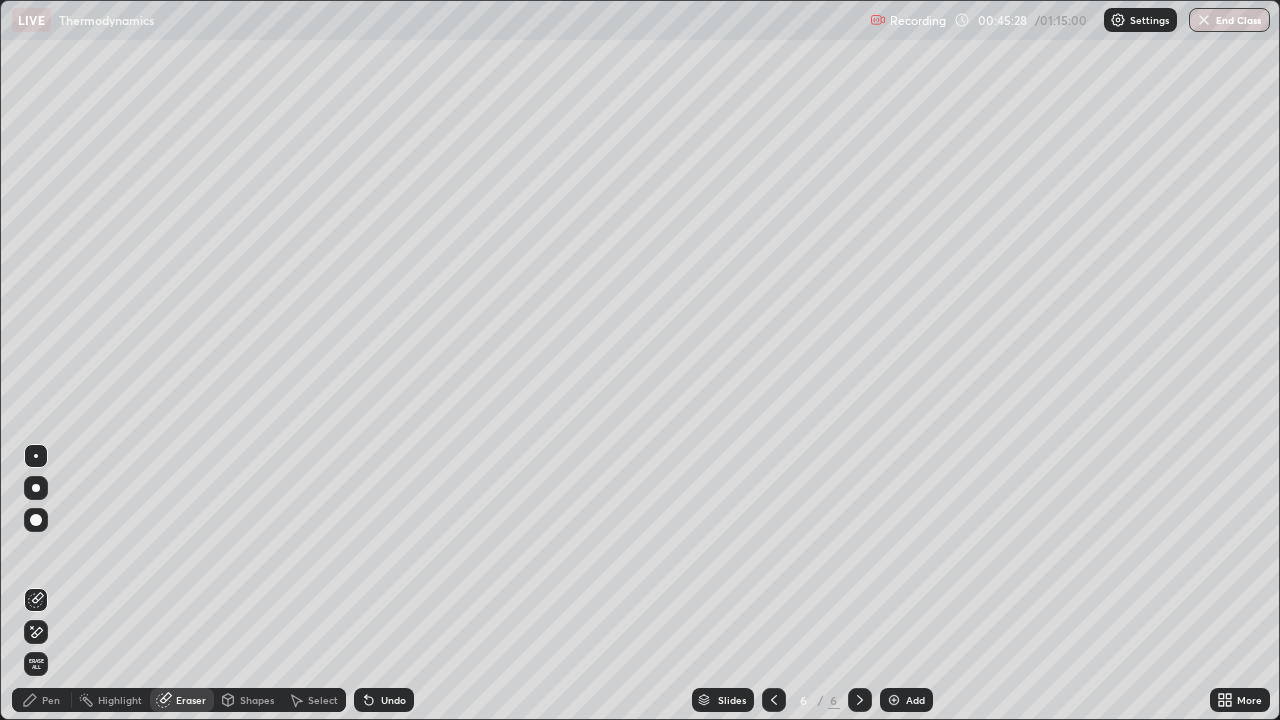 click on "Erase all" at bounding box center [36, 664] 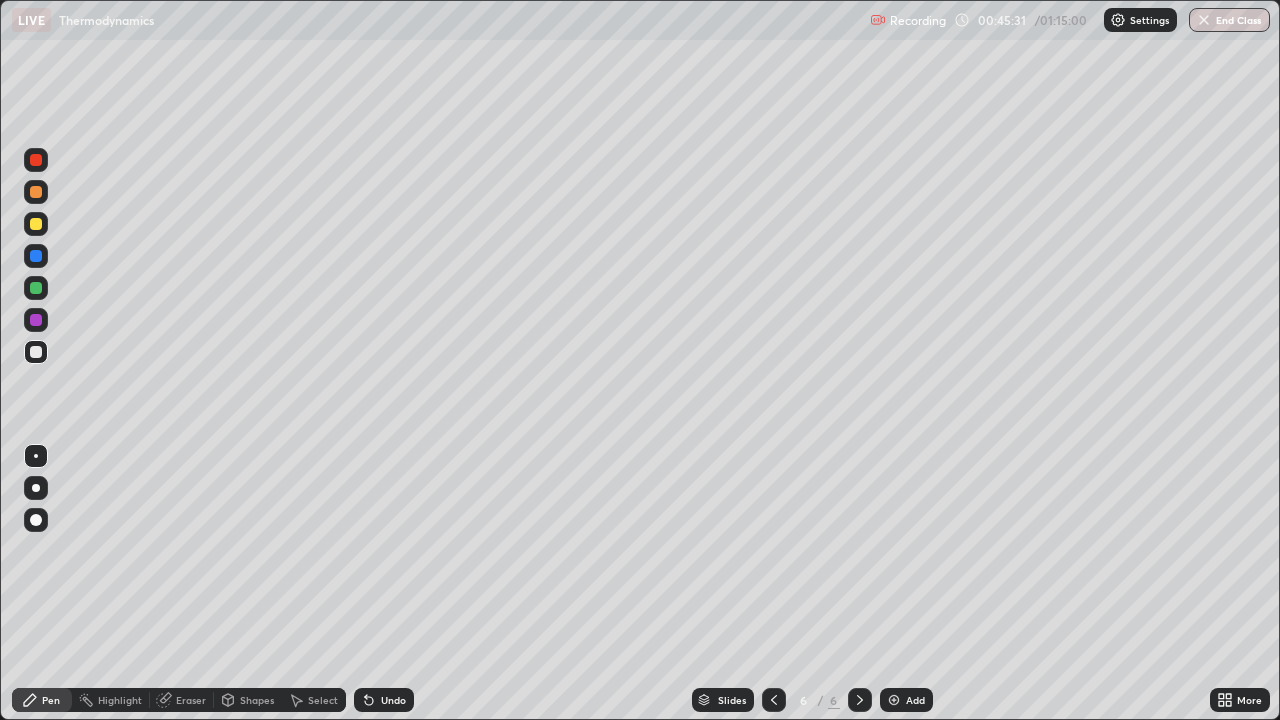 click on "Eraser" at bounding box center (191, 700) 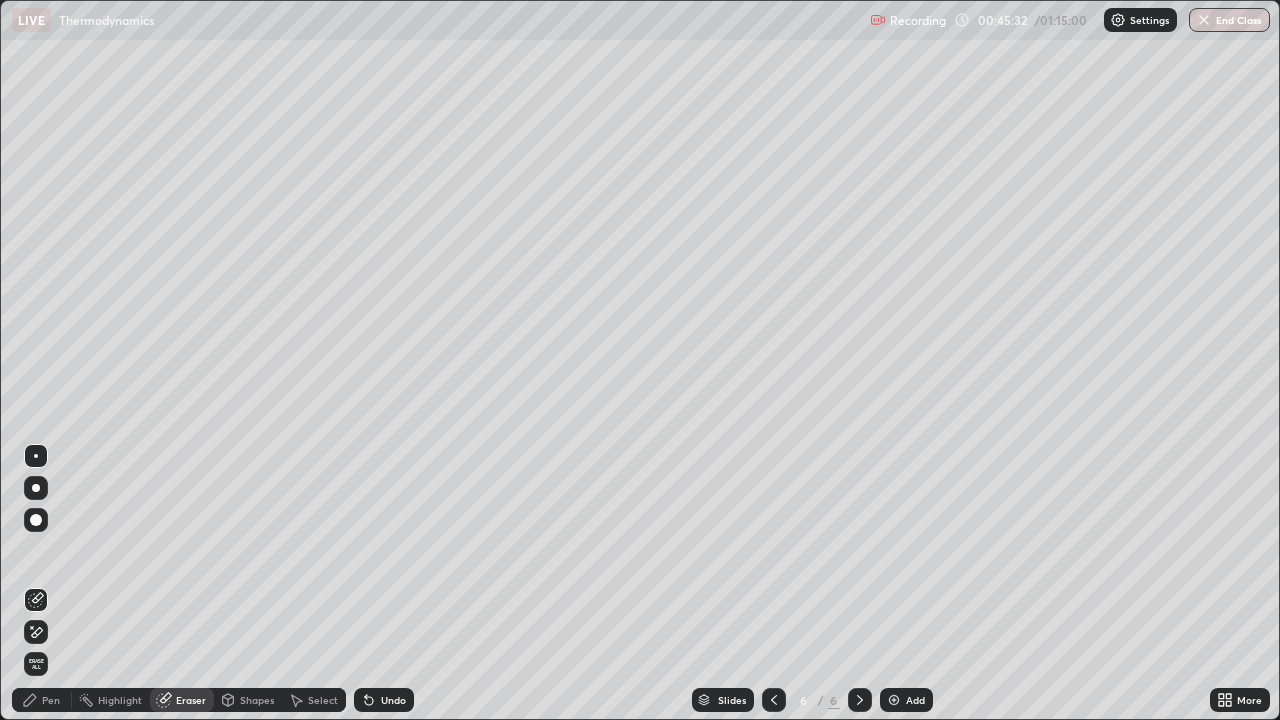 click on "Pen" at bounding box center (51, 700) 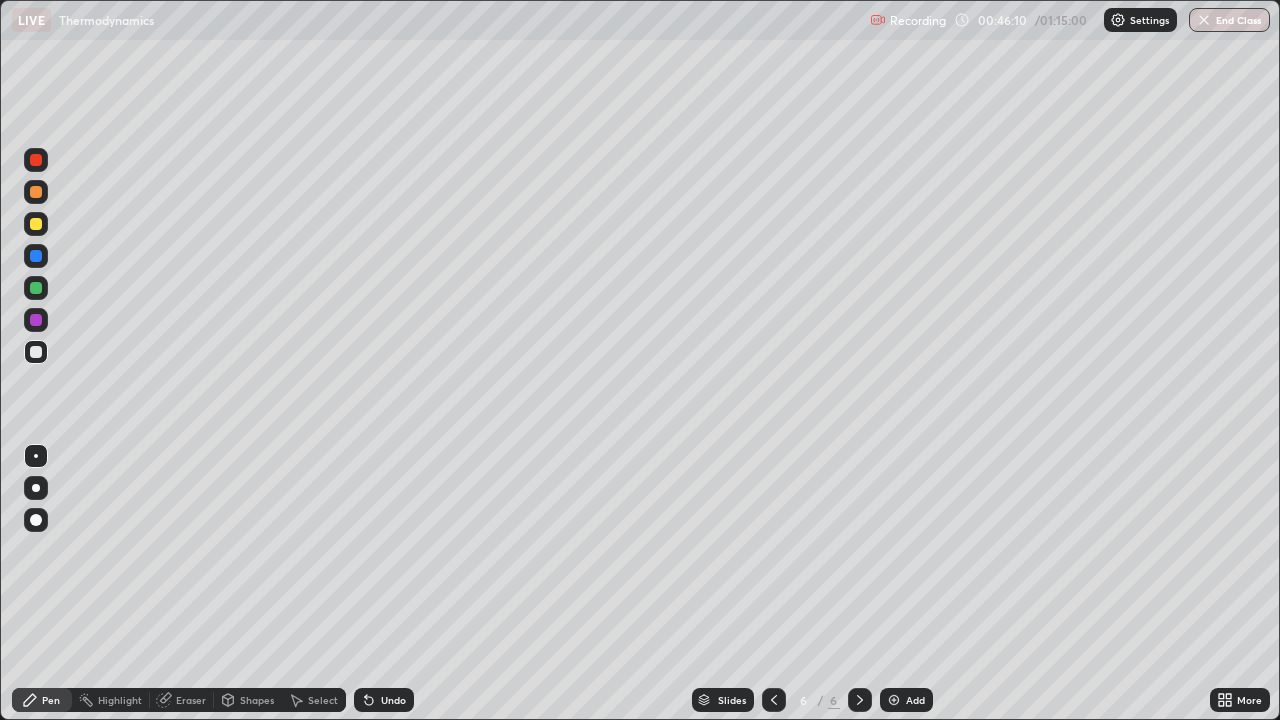 click at bounding box center (36, 288) 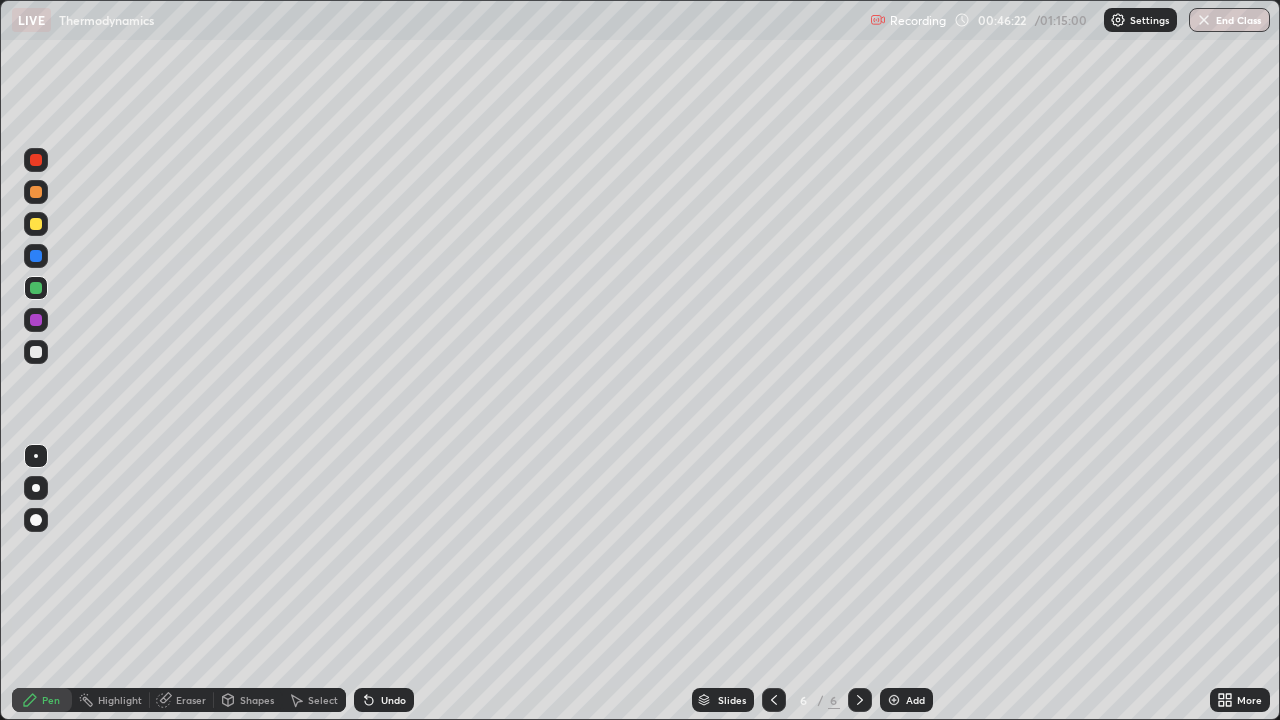 click on "Eraser" at bounding box center (191, 700) 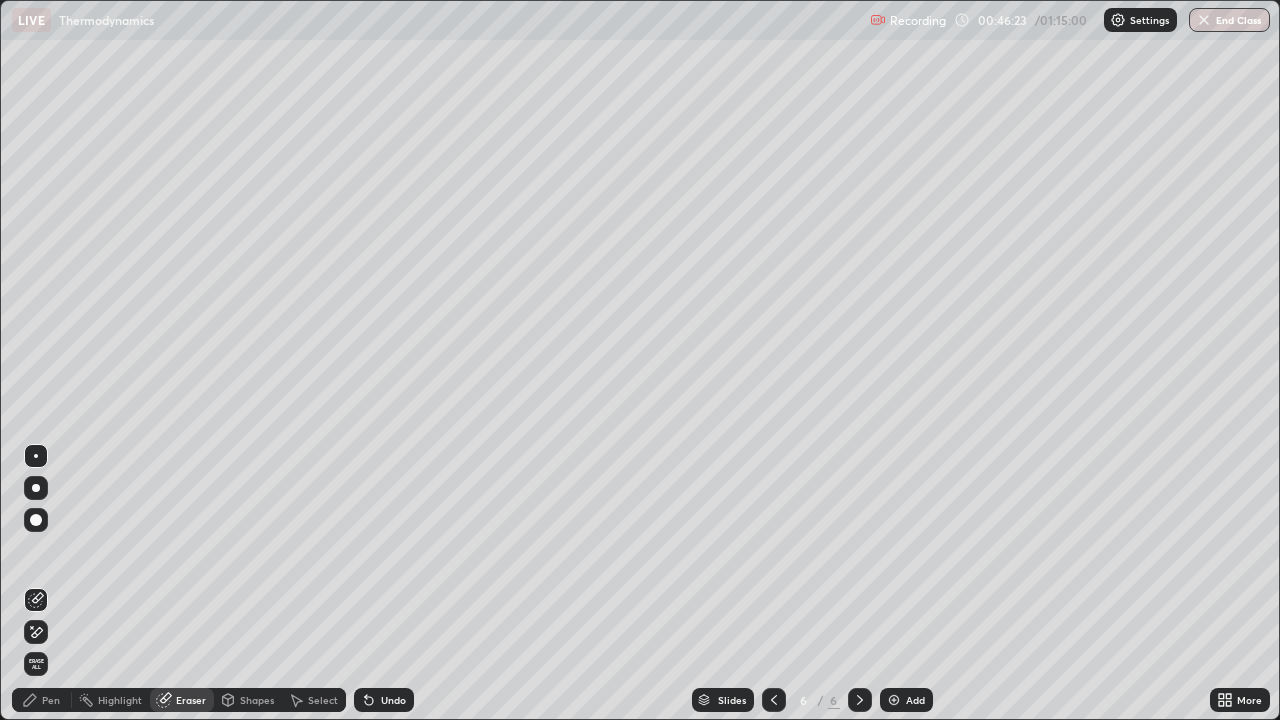 click 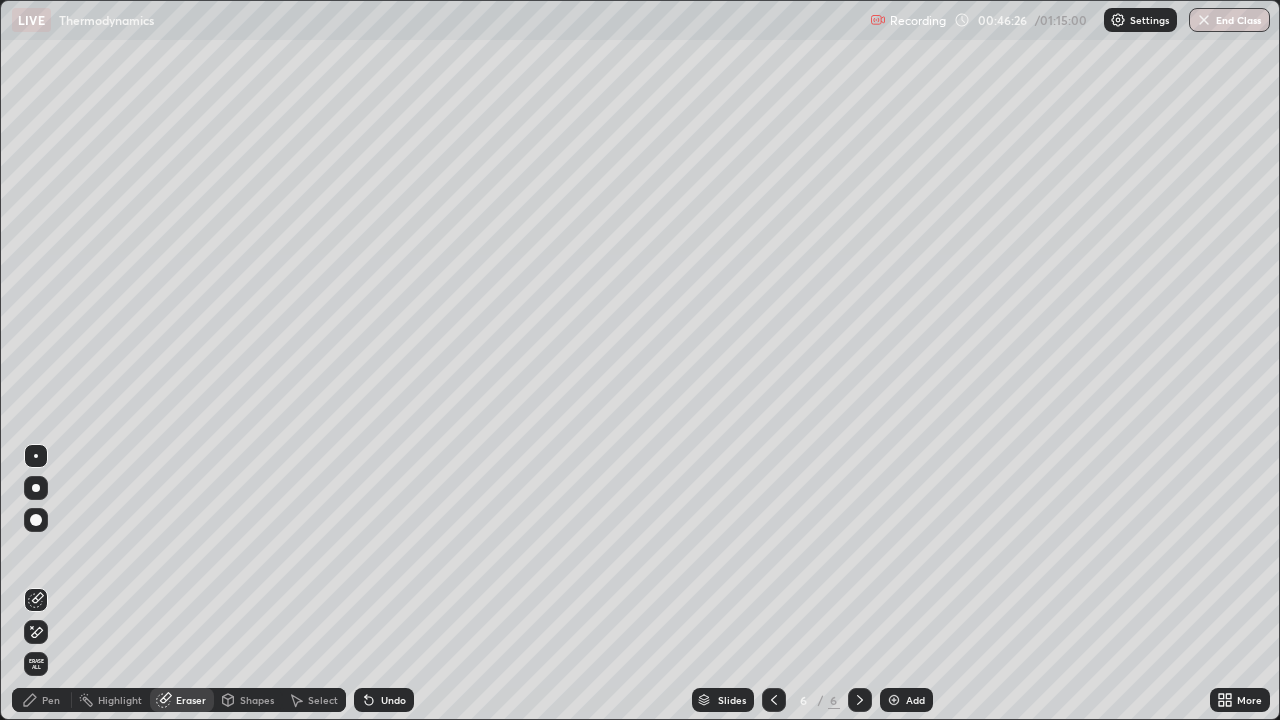 click on "Pen" at bounding box center (51, 700) 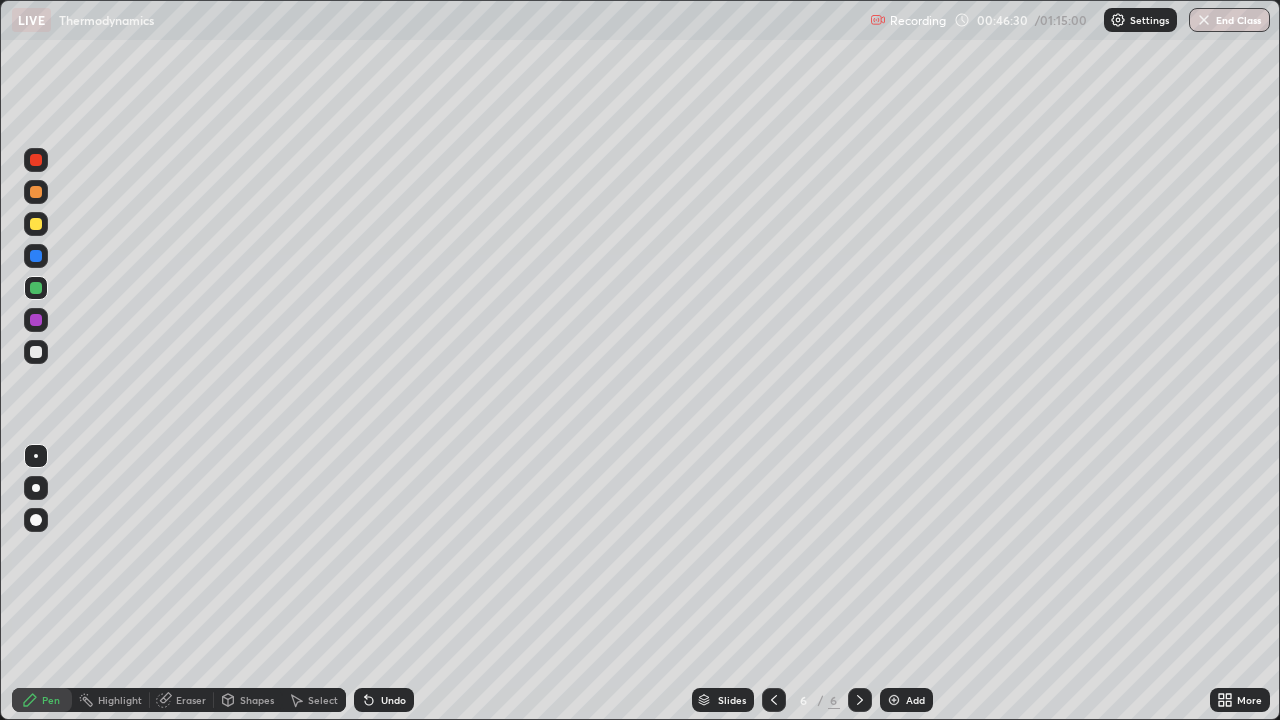 click at bounding box center (36, 288) 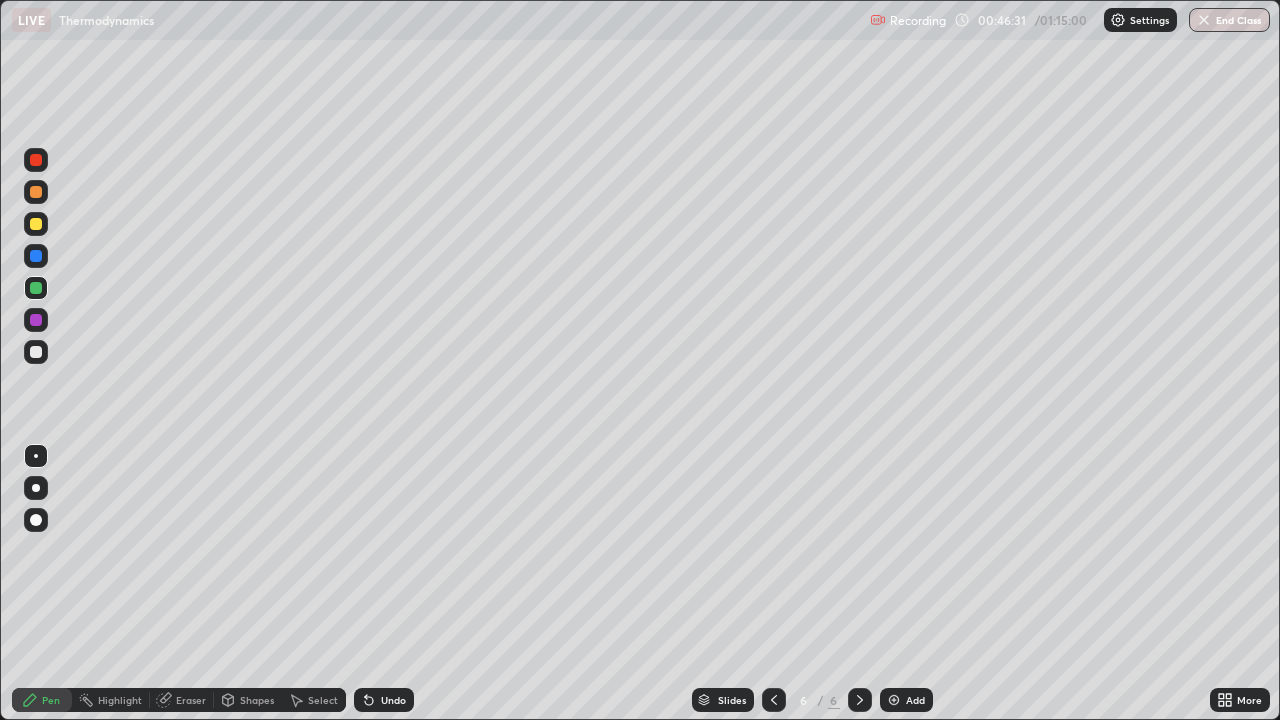 click at bounding box center (36, 224) 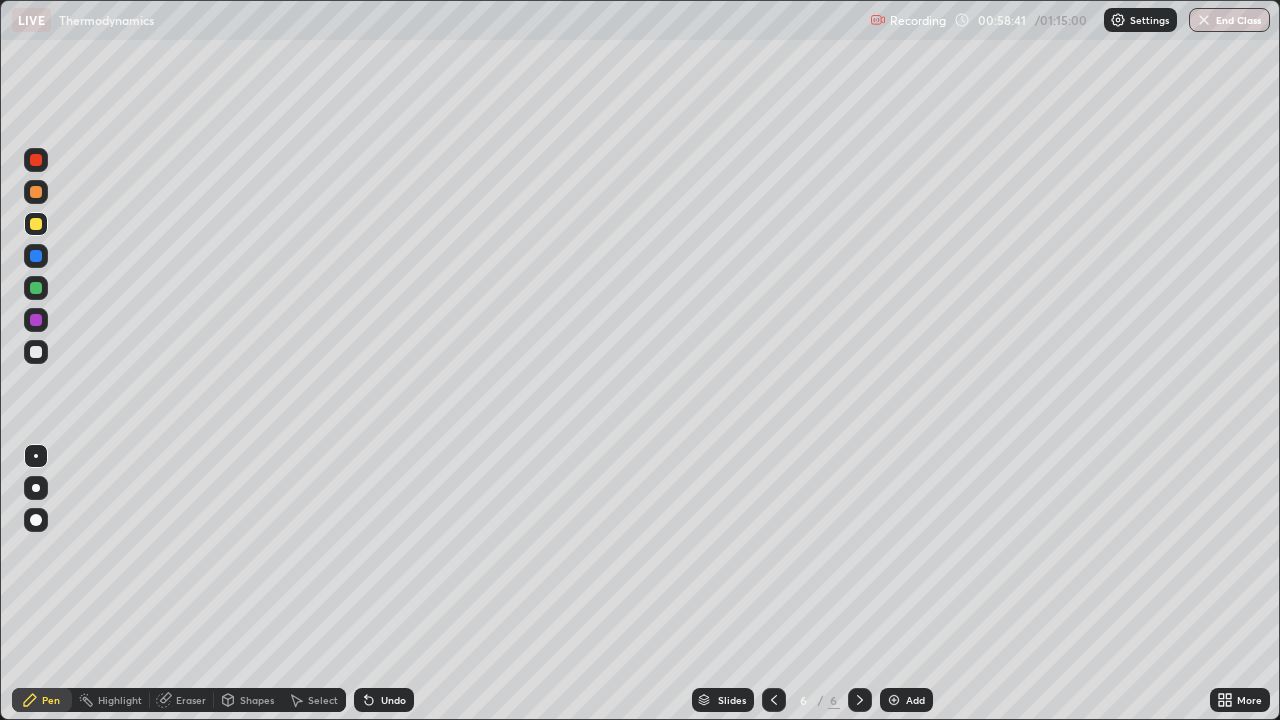 click 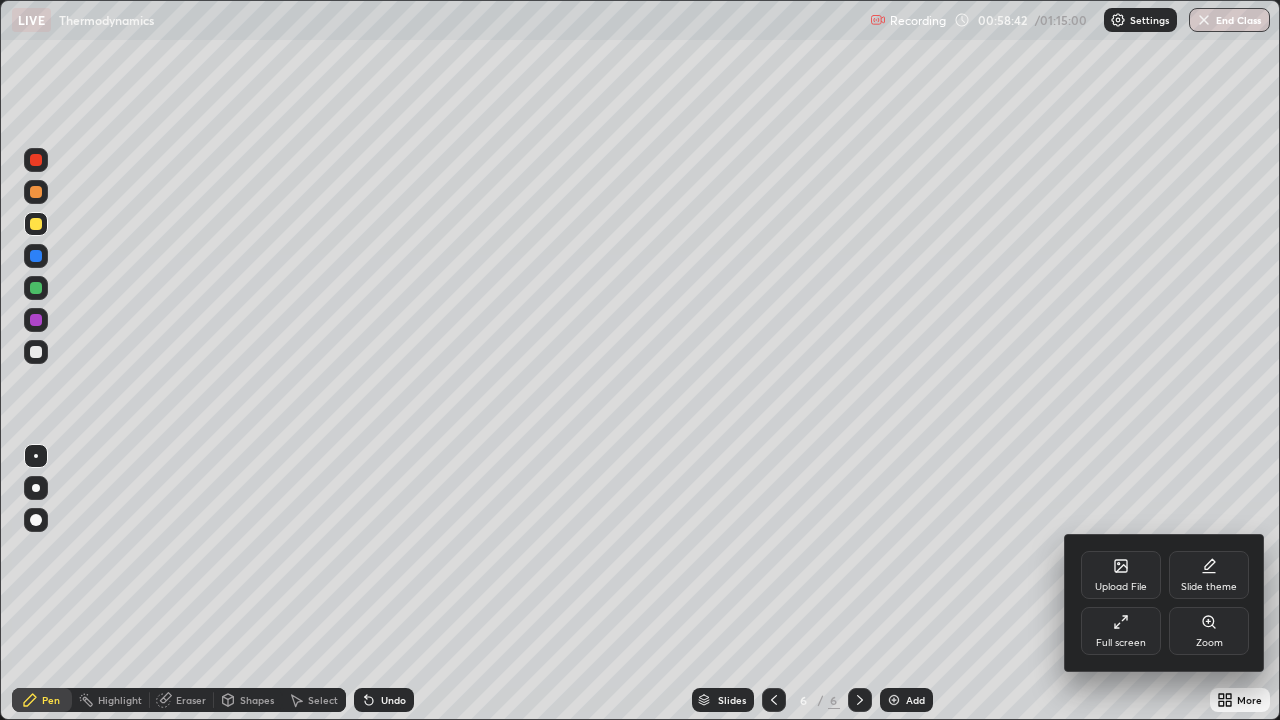 click on "Full screen" at bounding box center (1121, 643) 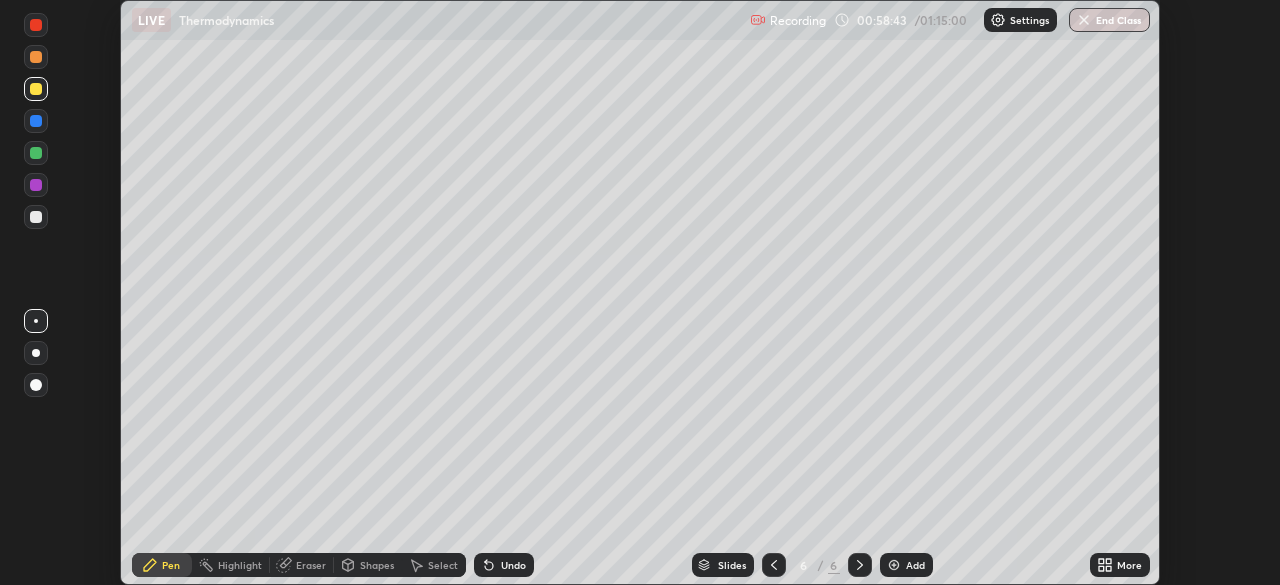 scroll, scrollTop: 585, scrollLeft: 1280, axis: both 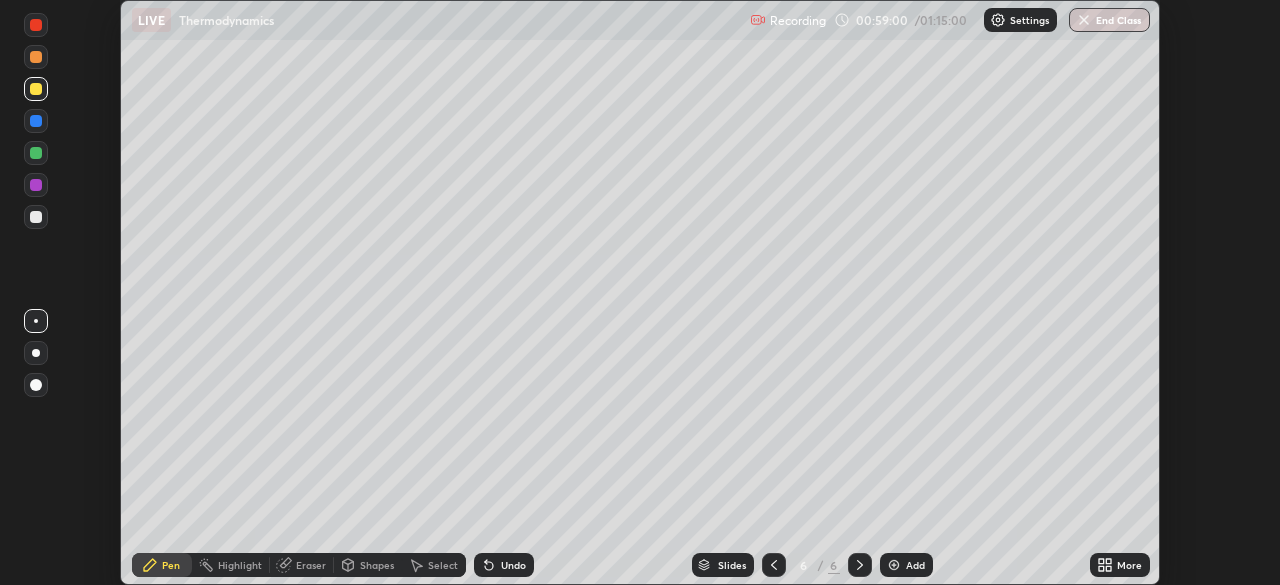 click on "End Class" at bounding box center [1109, 20] 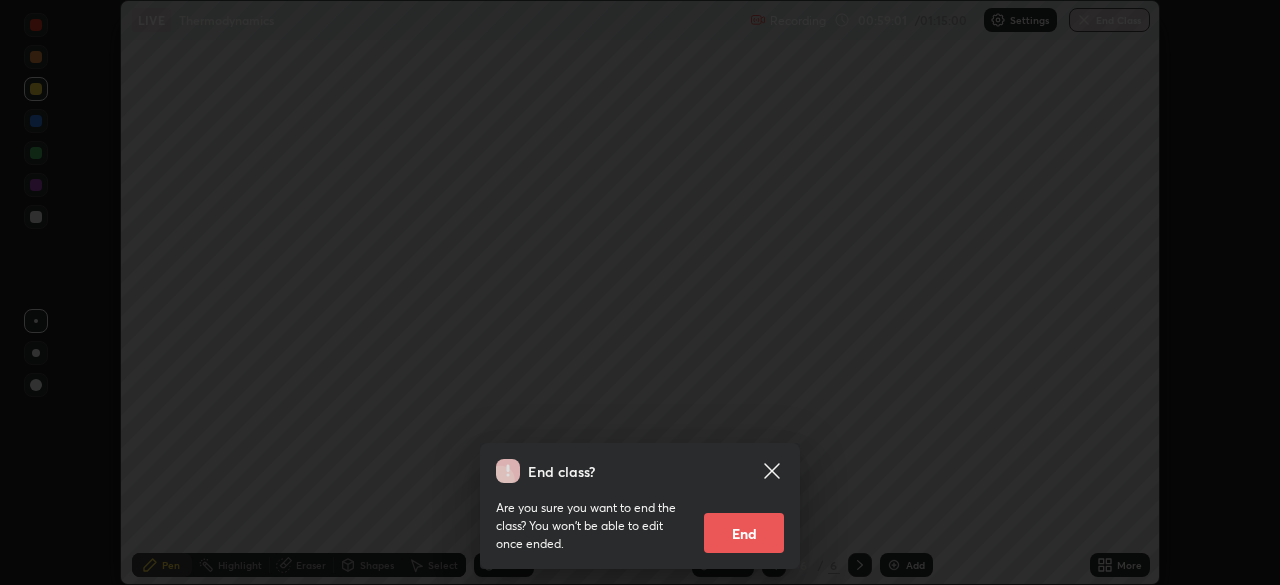 click on "End" at bounding box center (744, 533) 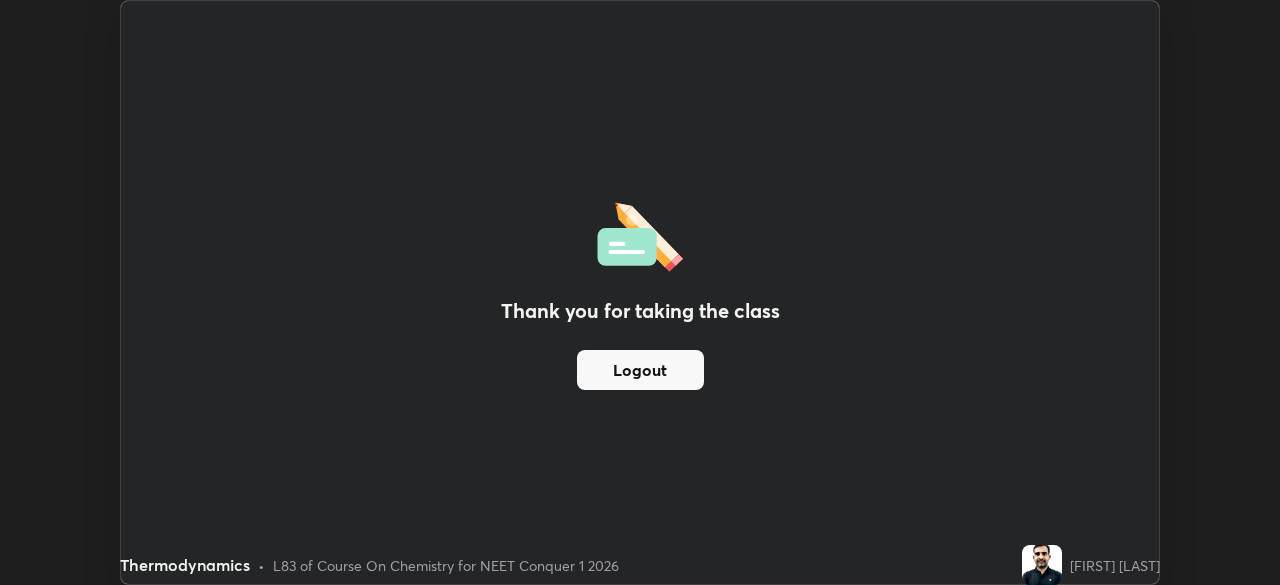 click on "Logout" at bounding box center (640, 370) 